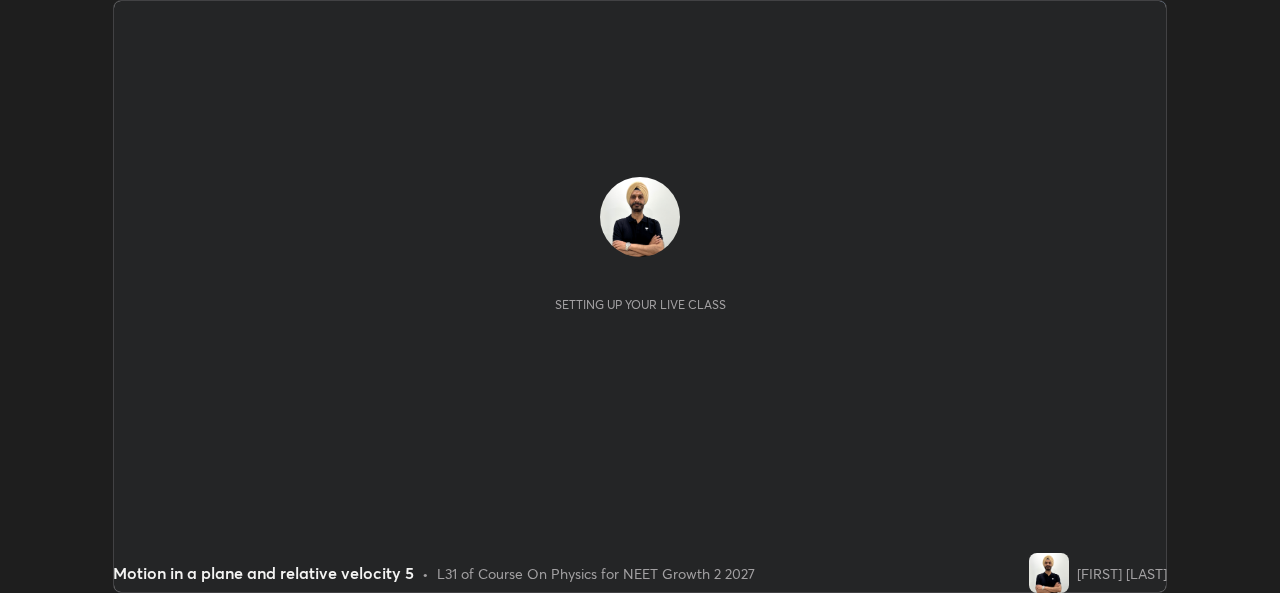 scroll, scrollTop: 0, scrollLeft: 0, axis: both 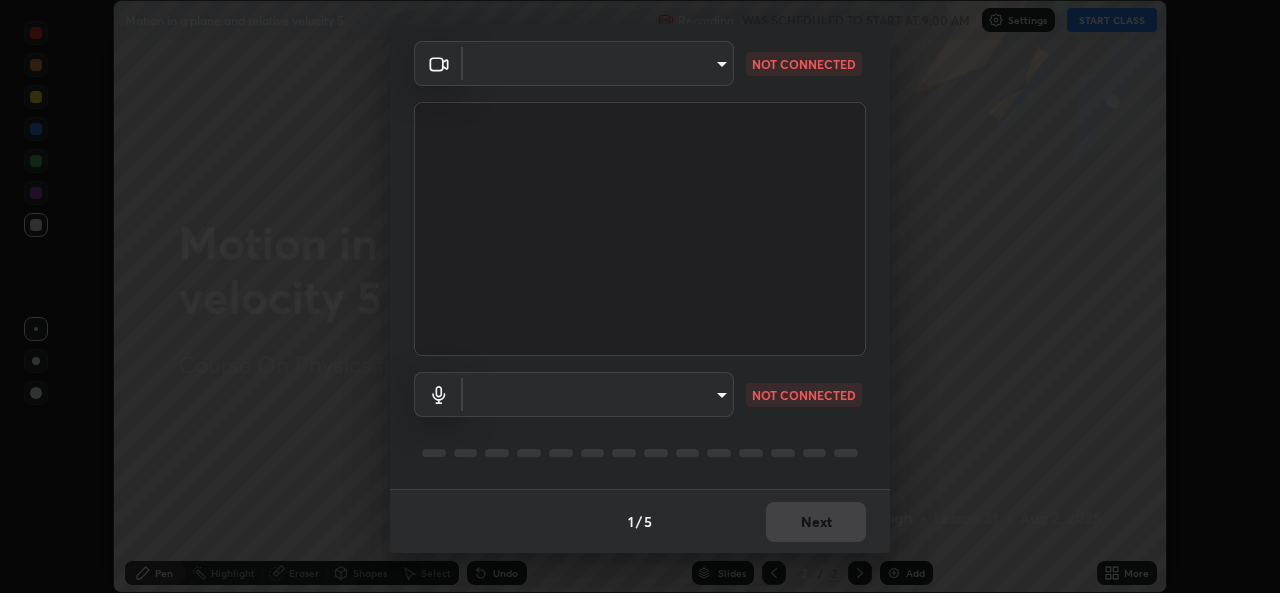 type on "a434b0bb675b4afe23526f72caf62f20b8336972c3250352fa126fe46eaa8015" 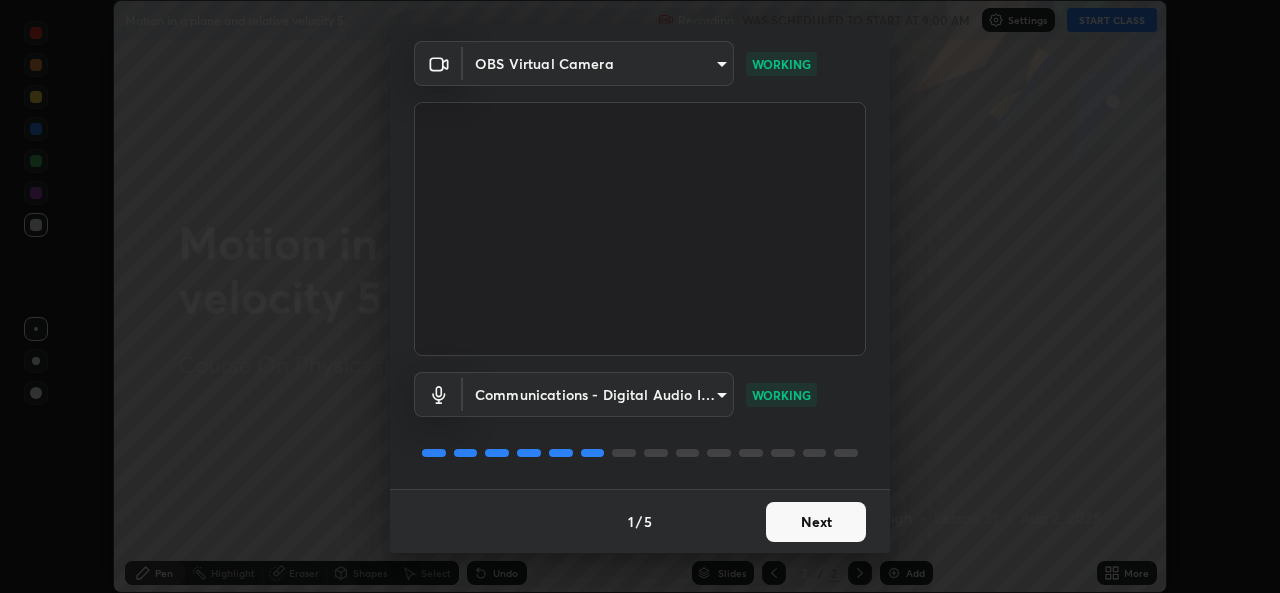 click on "Next" at bounding box center (816, 522) 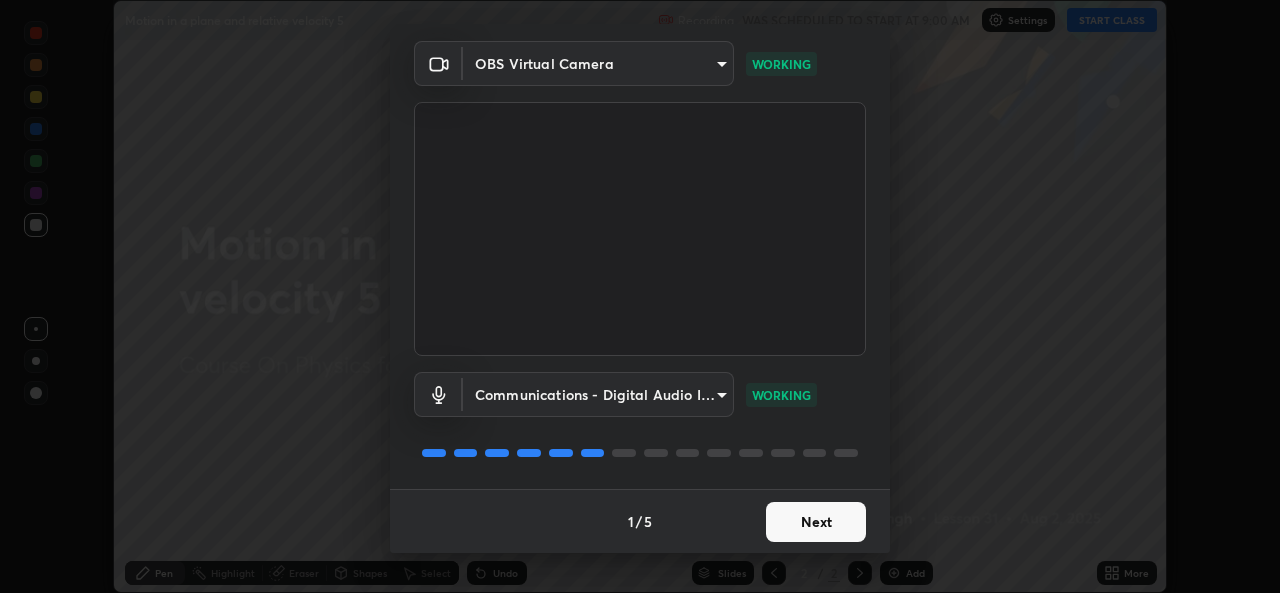 scroll, scrollTop: 0, scrollLeft: 0, axis: both 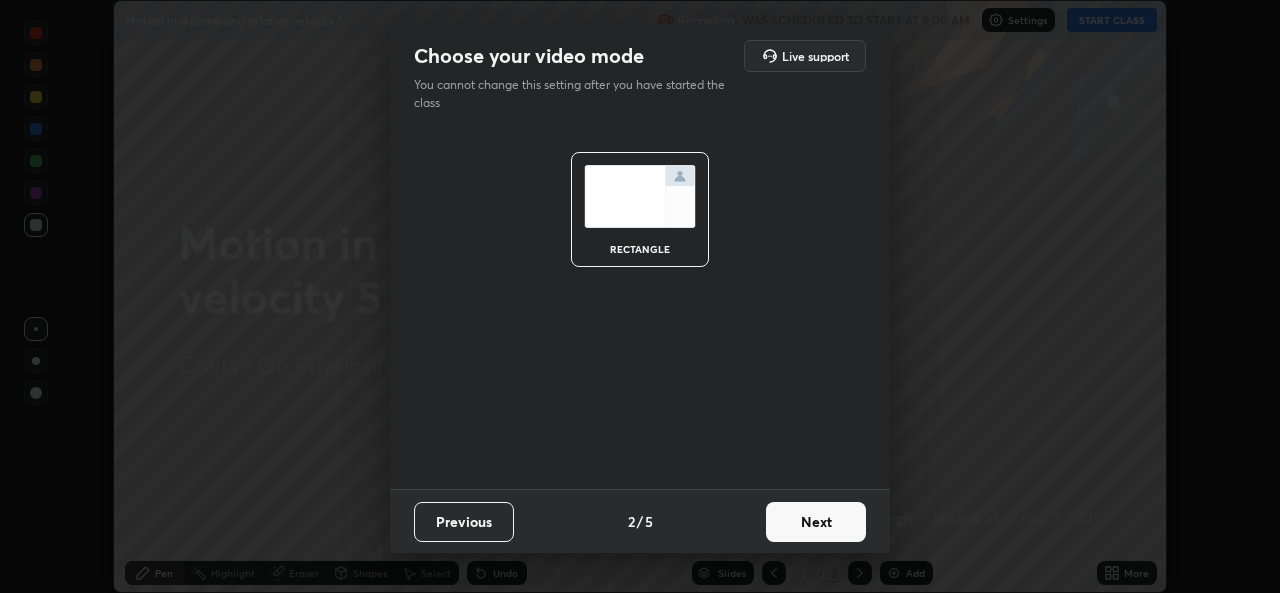 click on "Next" at bounding box center (816, 522) 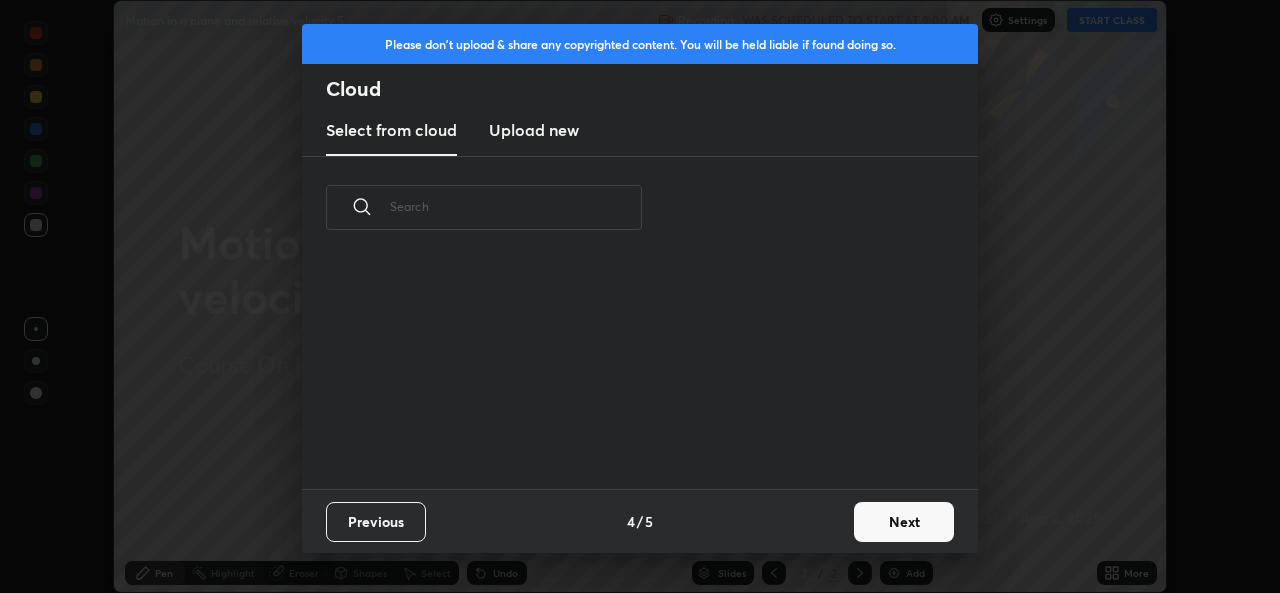 click on "Previous 4 / 5 Next" at bounding box center [640, 521] 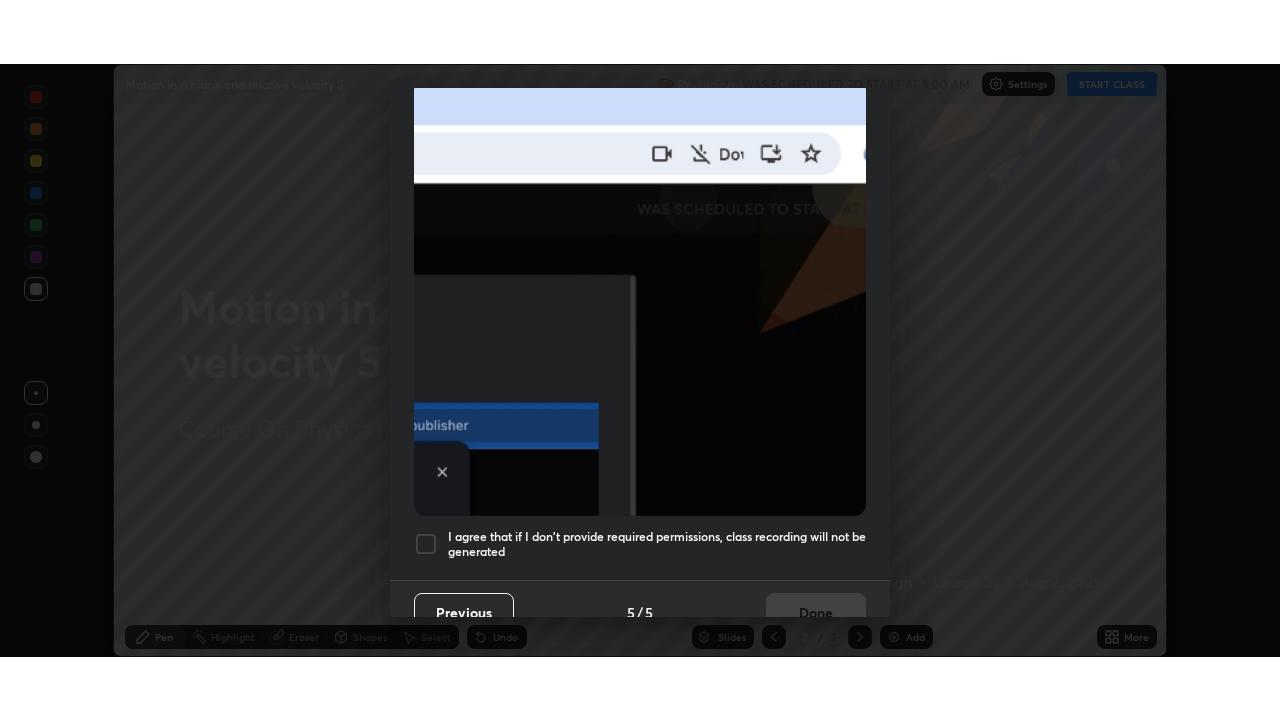 scroll, scrollTop: 471, scrollLeft: 0, axis: vertical 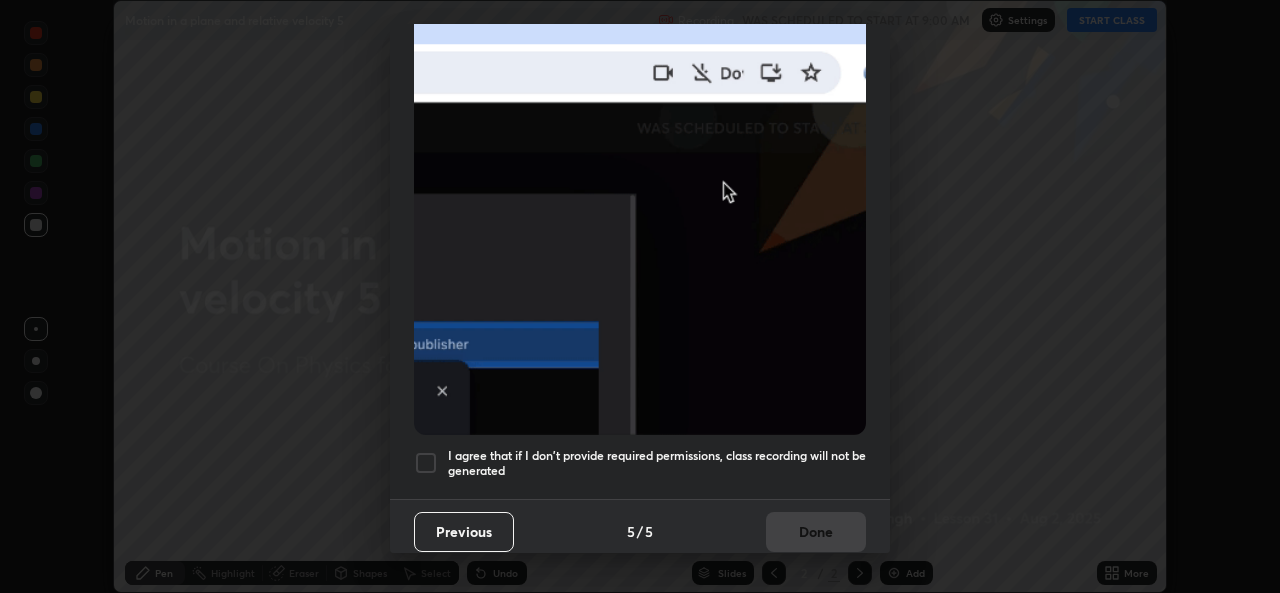 click at bounding box center (426, 463) 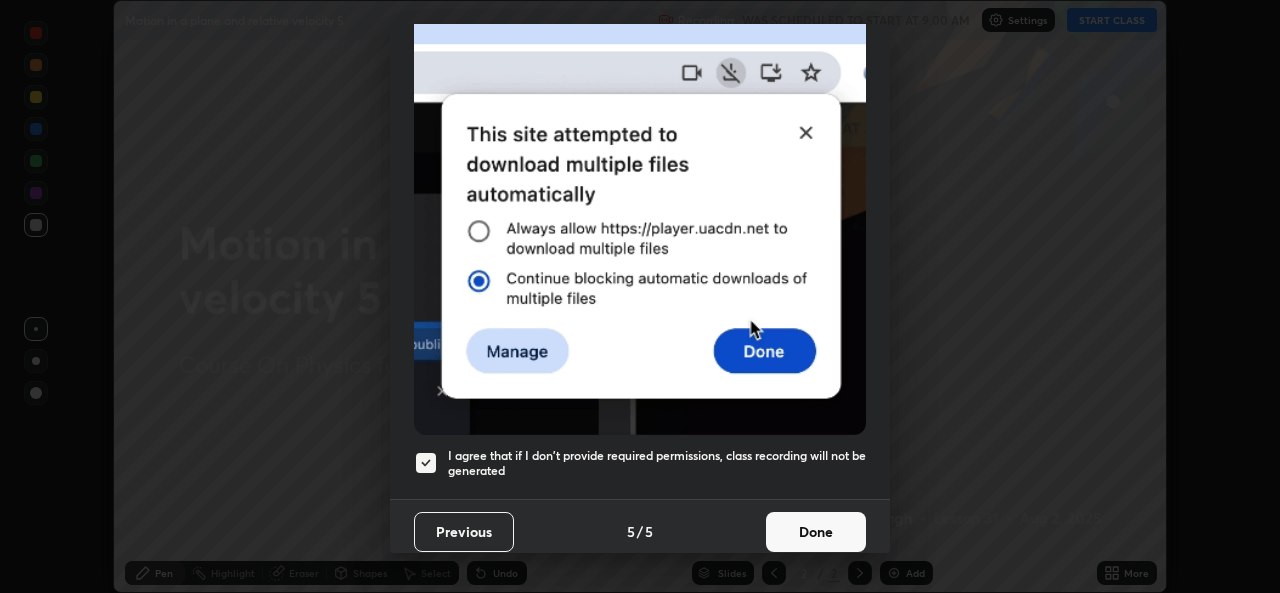 click on "Done" at bounding box center (816, 532) 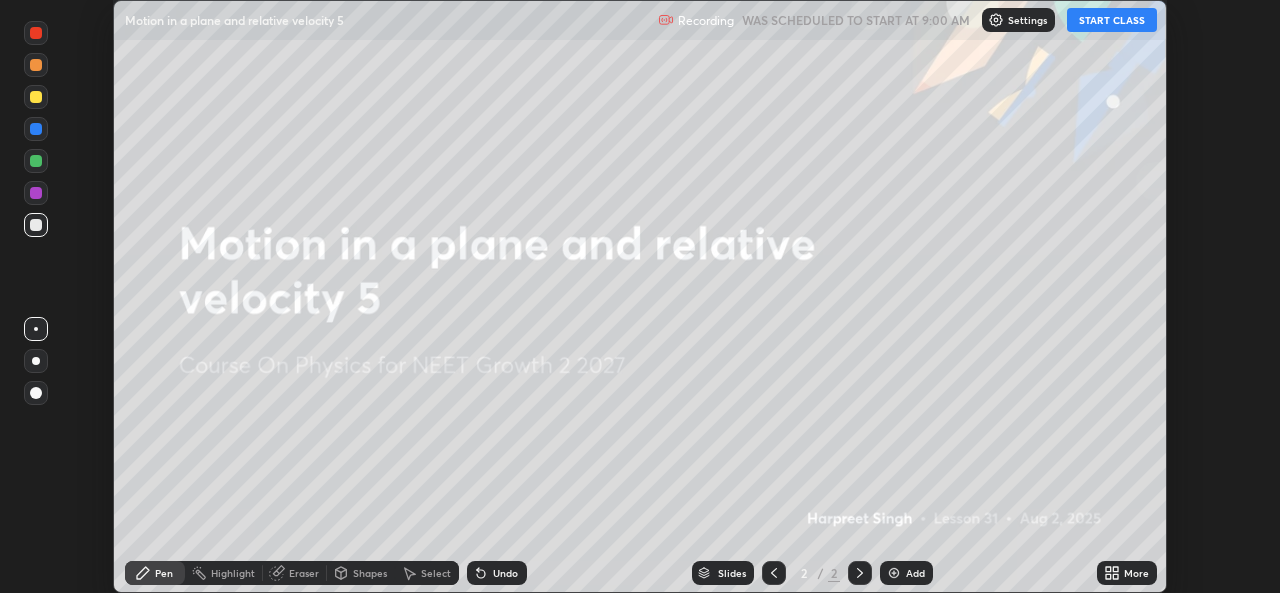 click on "START CLASS" at bounding box center (1112, 20) 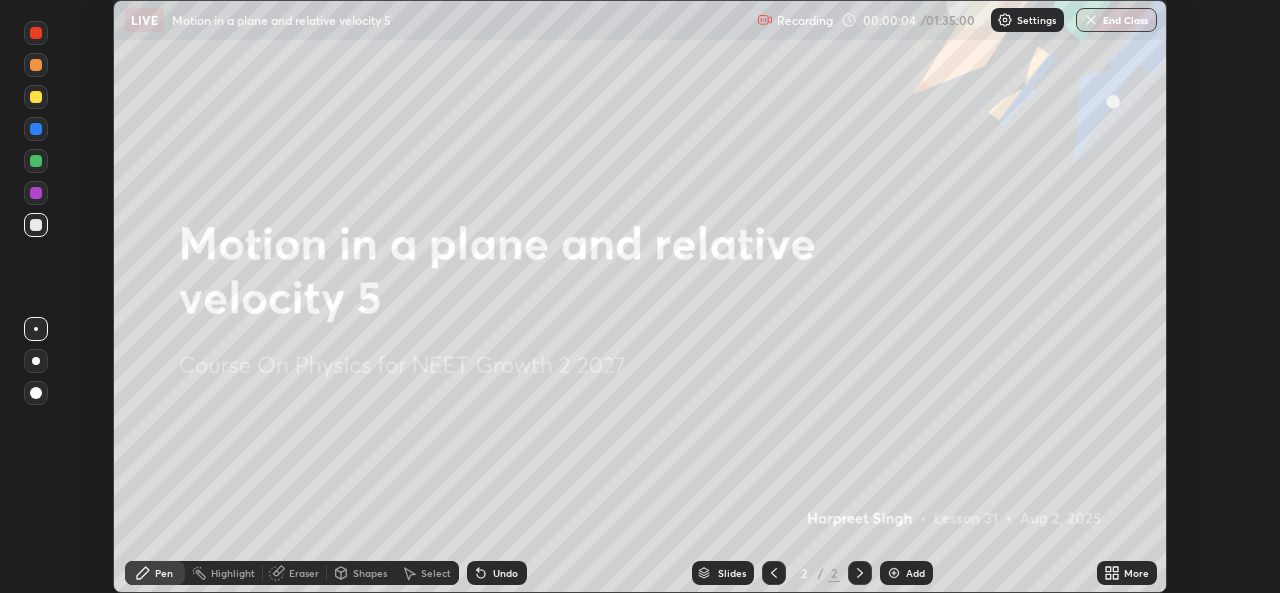 click on "More" at bounding box center [1136, 573] 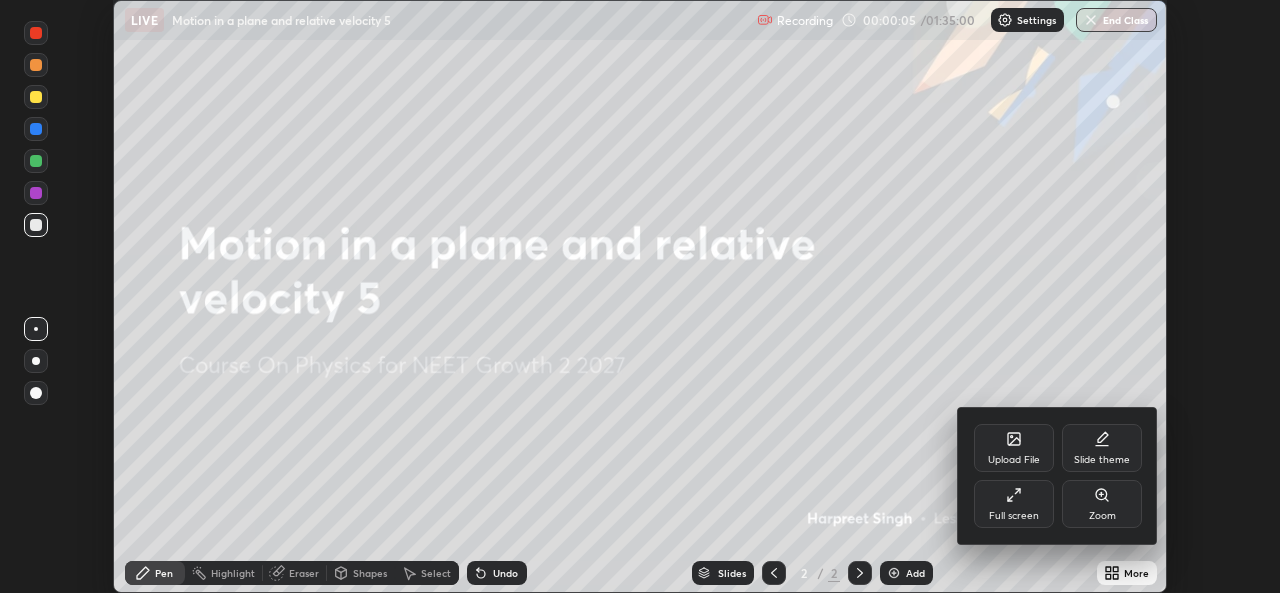 click on "Full screen" at bounding box center [1014, 504] 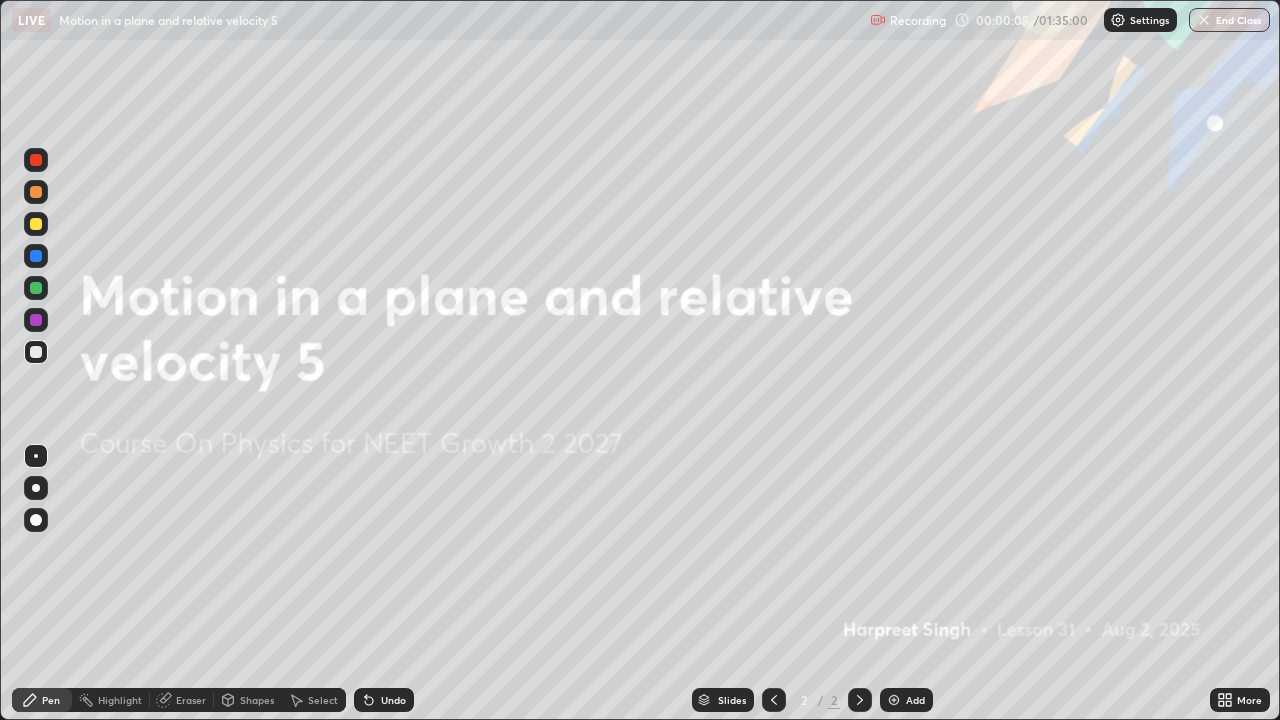scroll, scrollTop: 99280, scrollLeft: 98720, axis: both 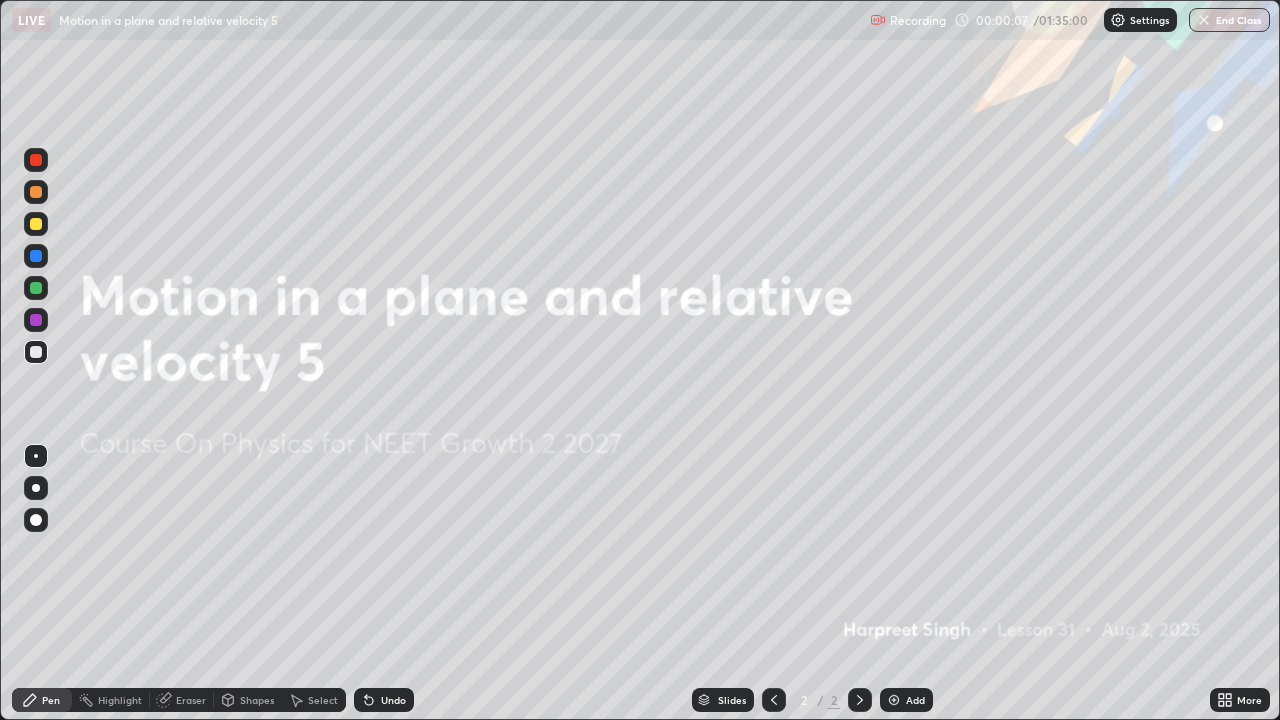click on "Add" at bounding box center [915, 700] 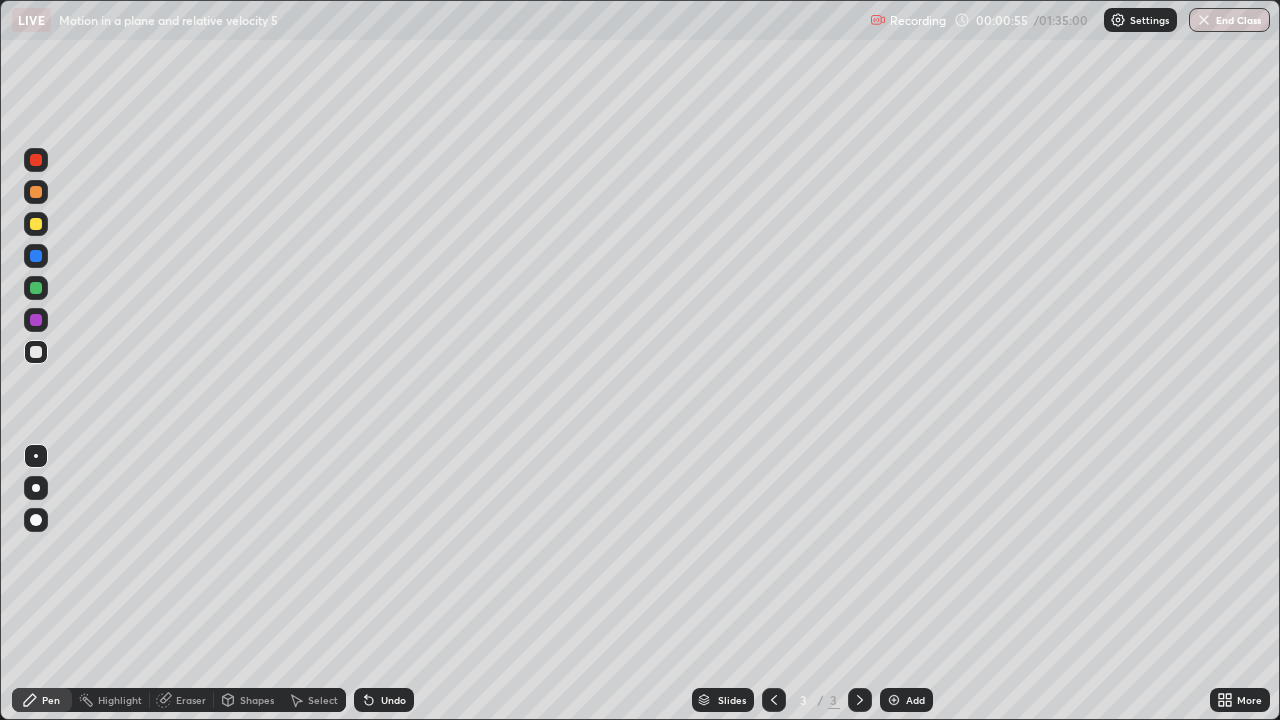 click at bounding box center [36, 224] 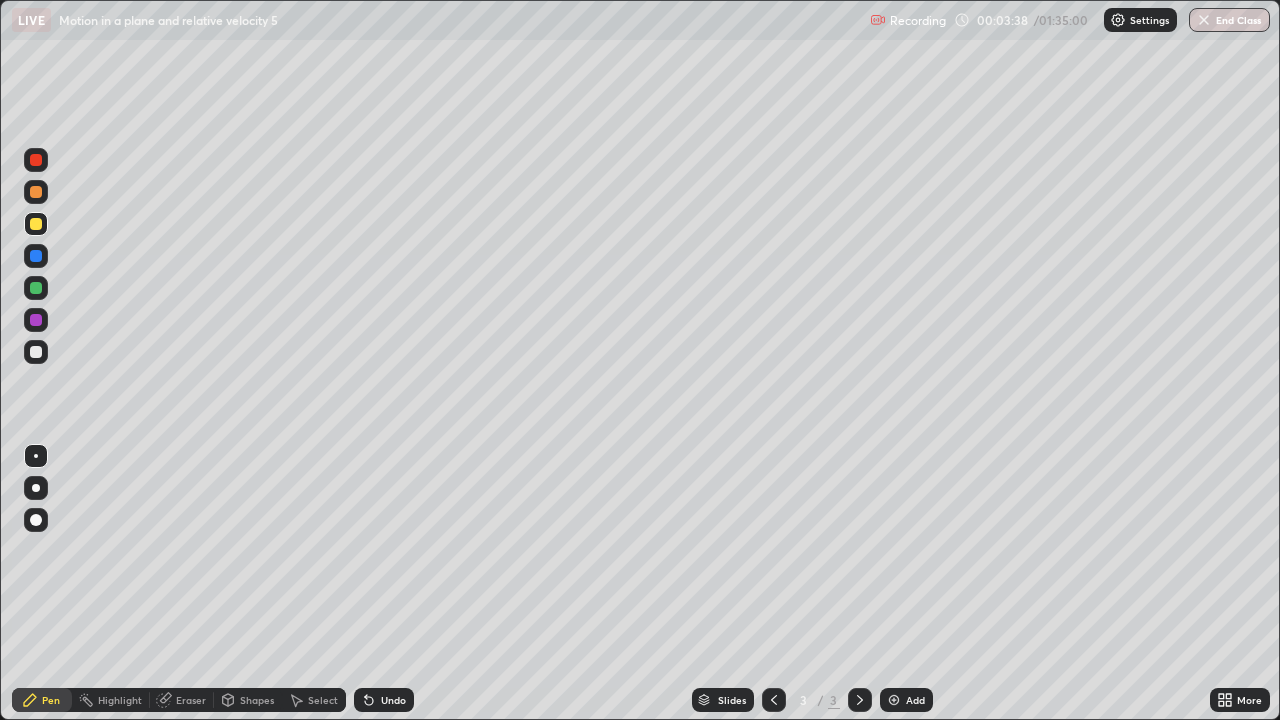 click on "Eraser" at bounding box center [191, 700] 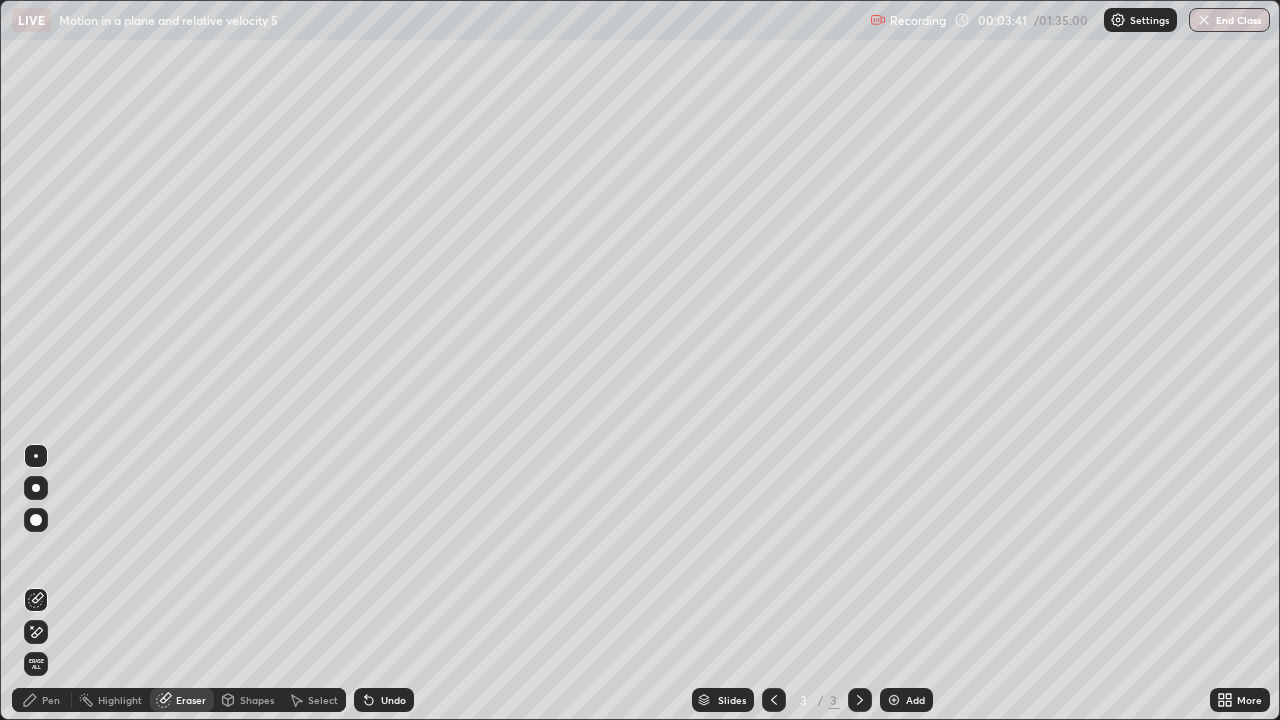 click on "Pen" at bounding box center [42, 700] 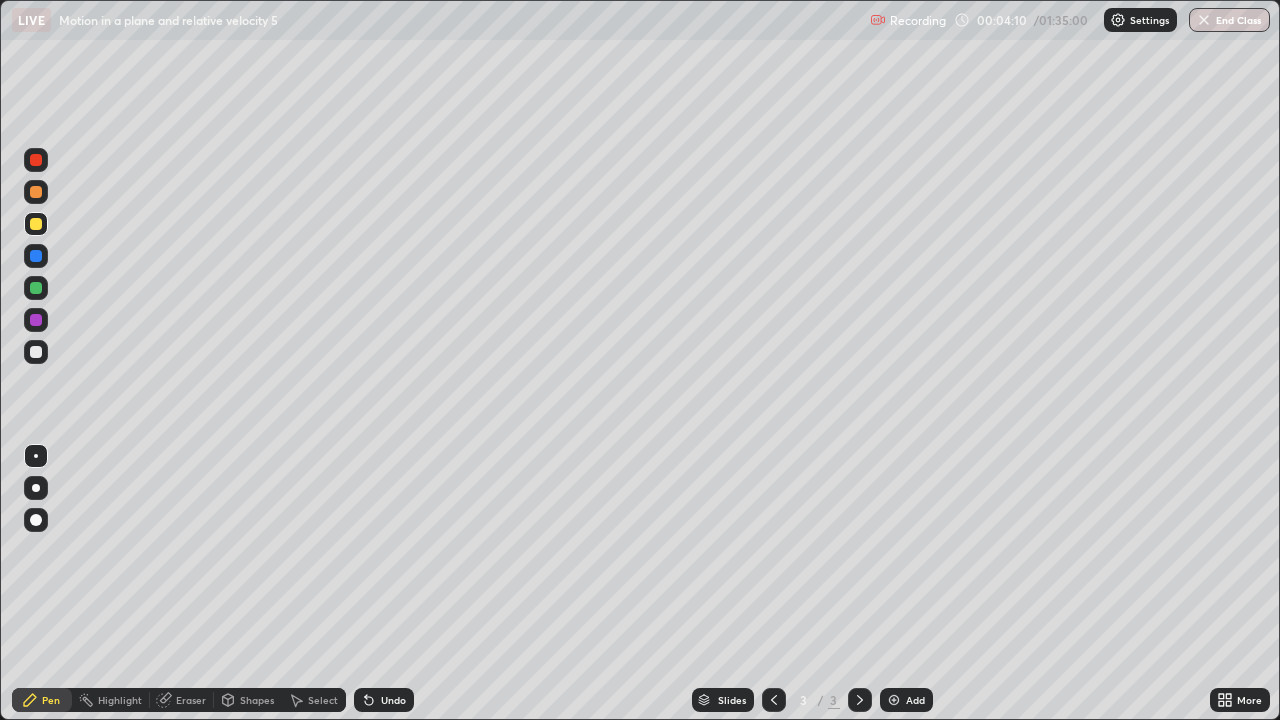 click at bounding box center (36, 352) 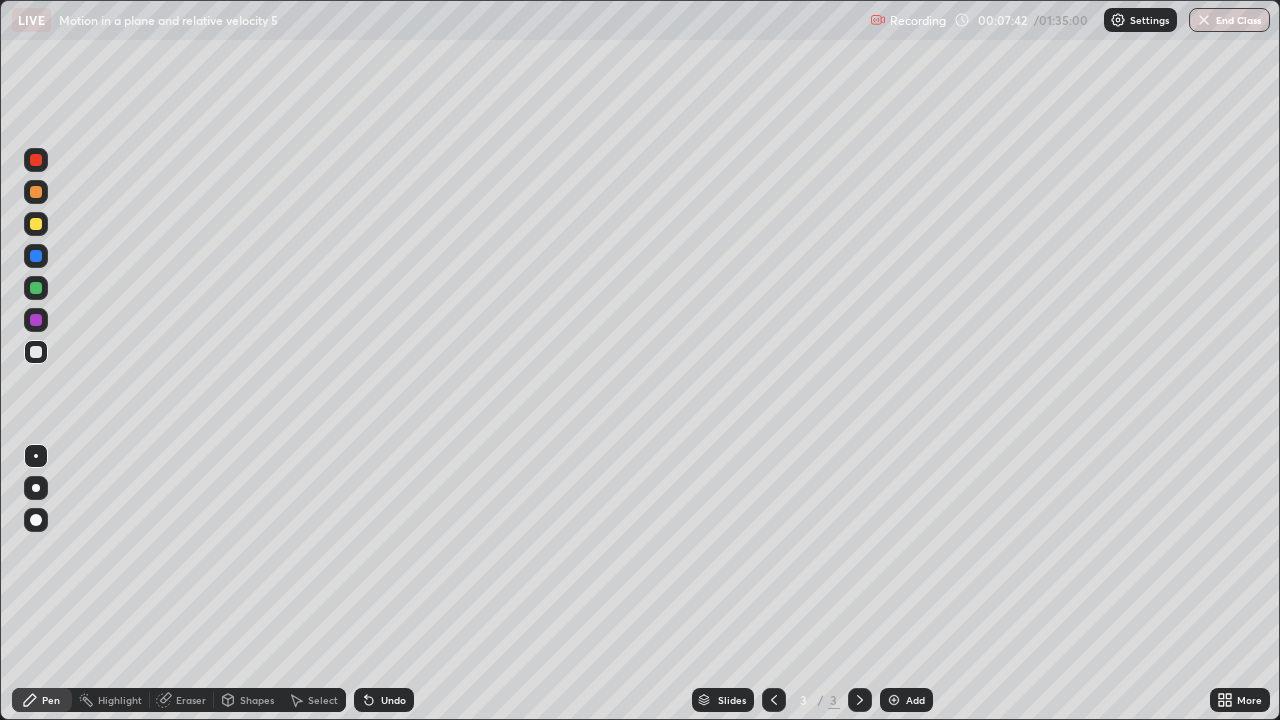 click 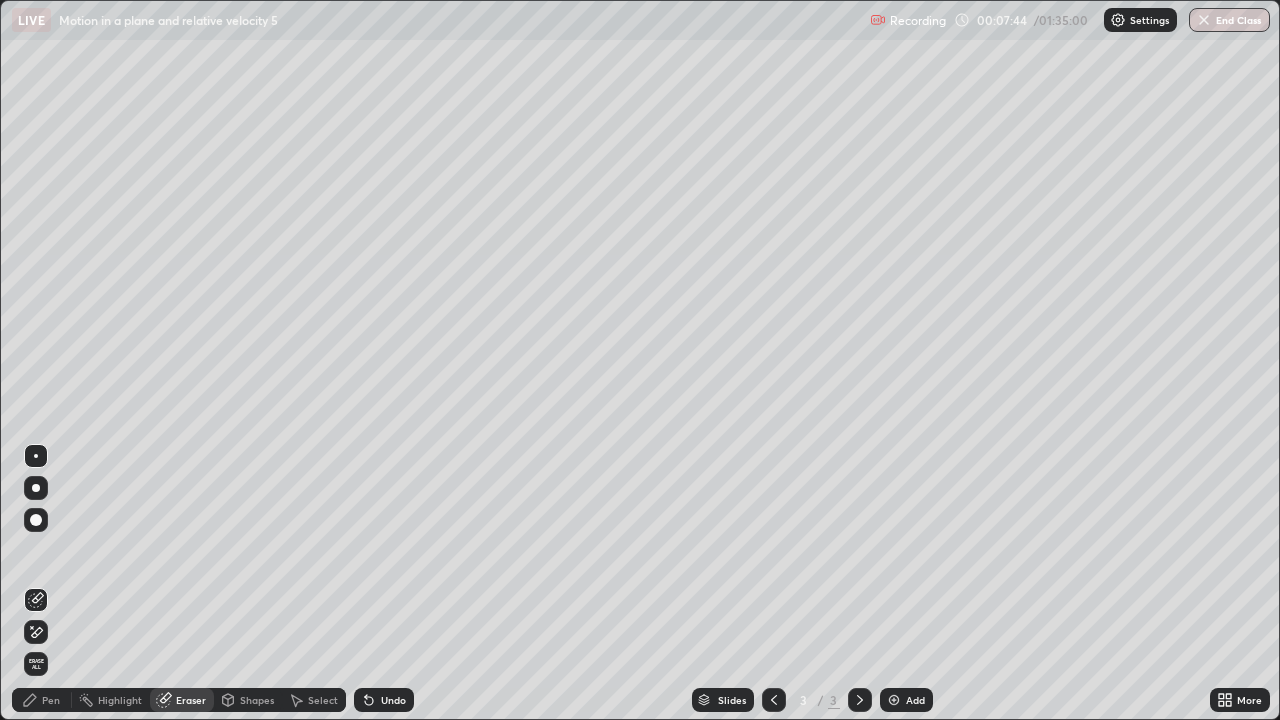click on "Pen" at bounding box center (51, 700) 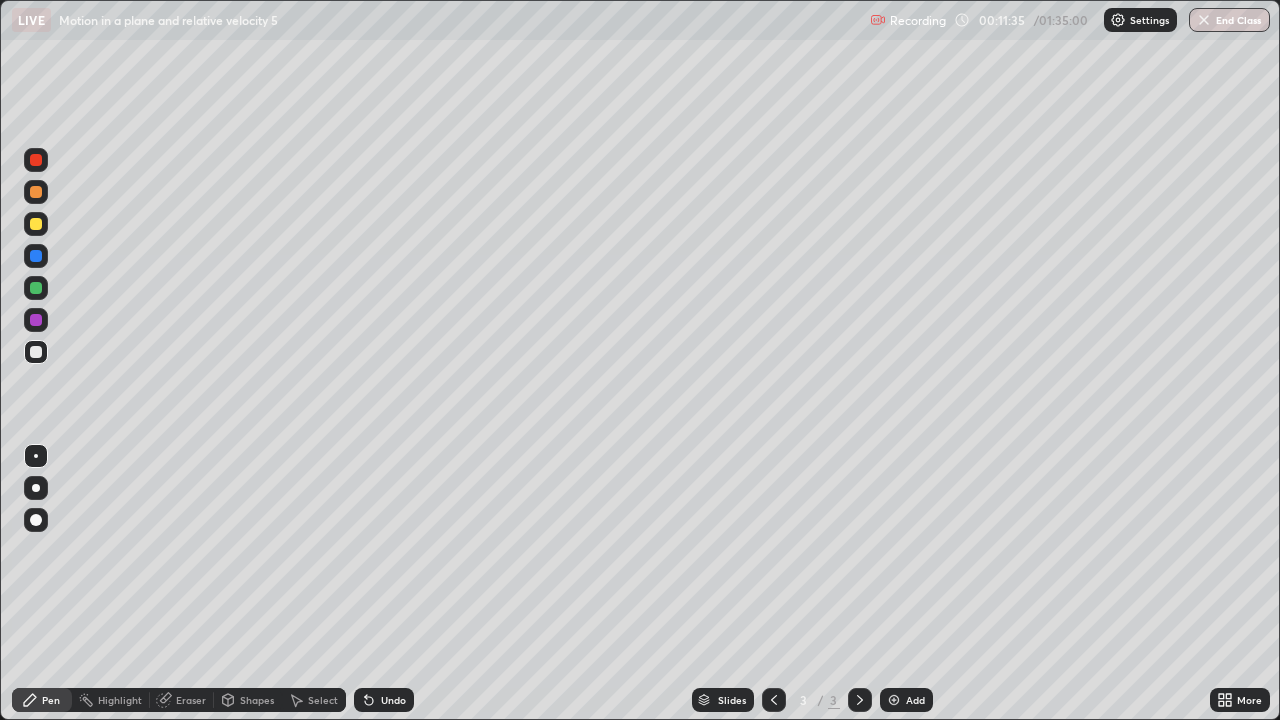 click at bounding box center (36, 224) 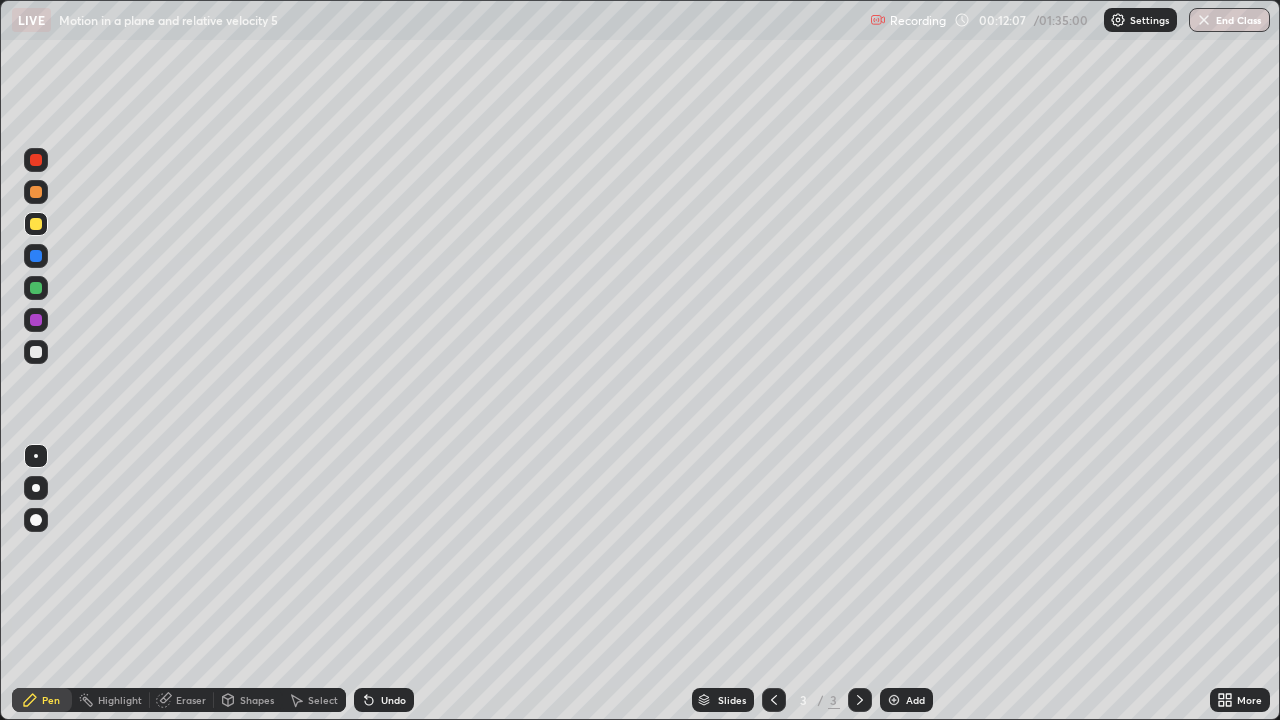 click at bounding box center (36, 288) 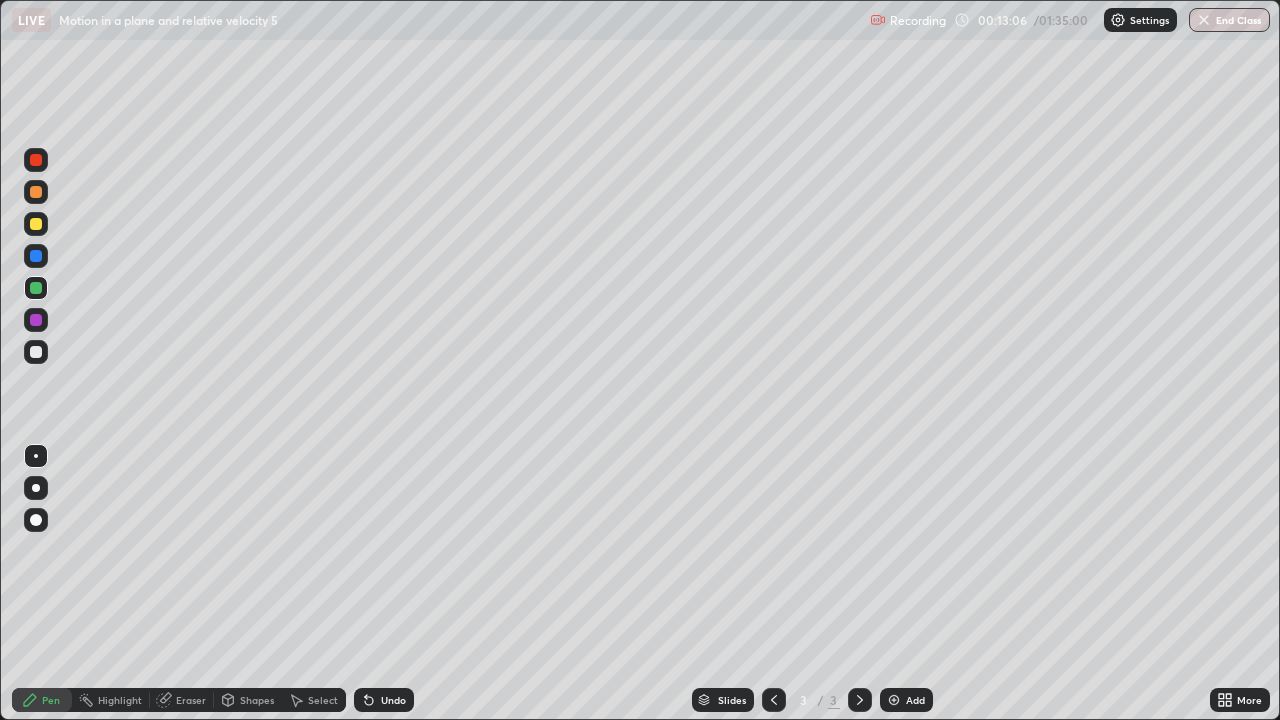 click at bounding box center [36, 224] 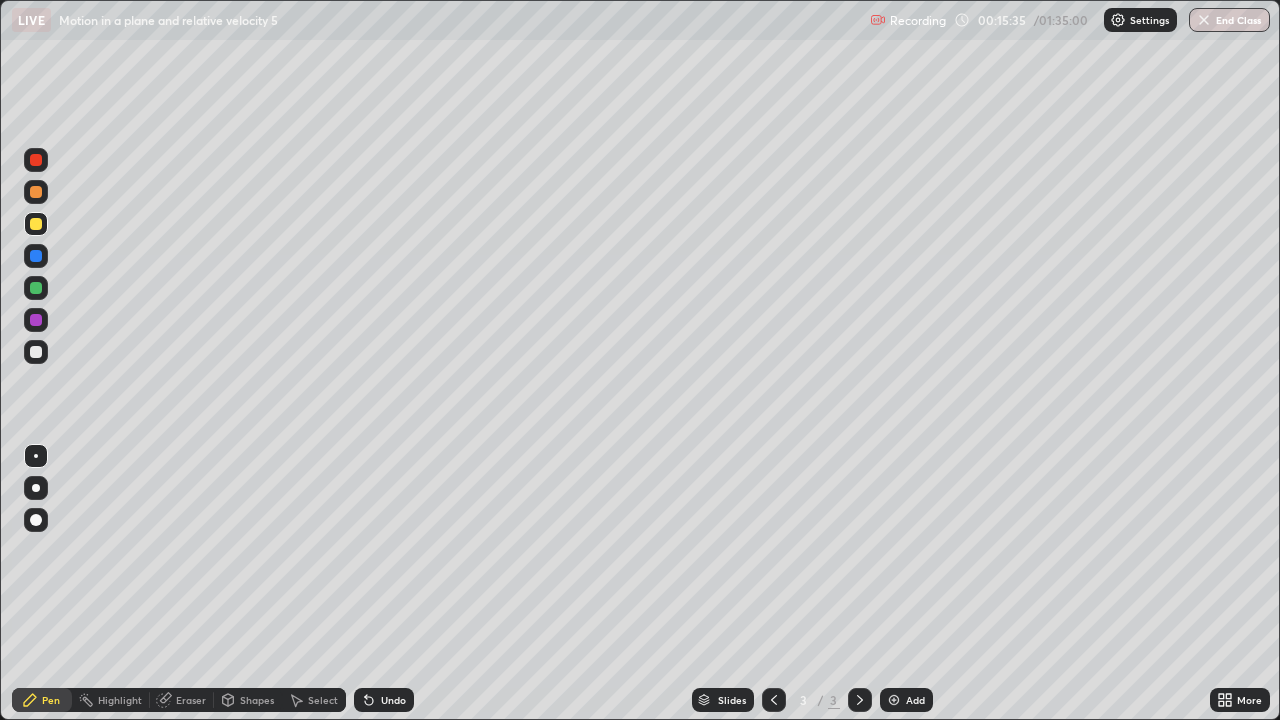 click on "Eraser" at bounding box center [182, 700] 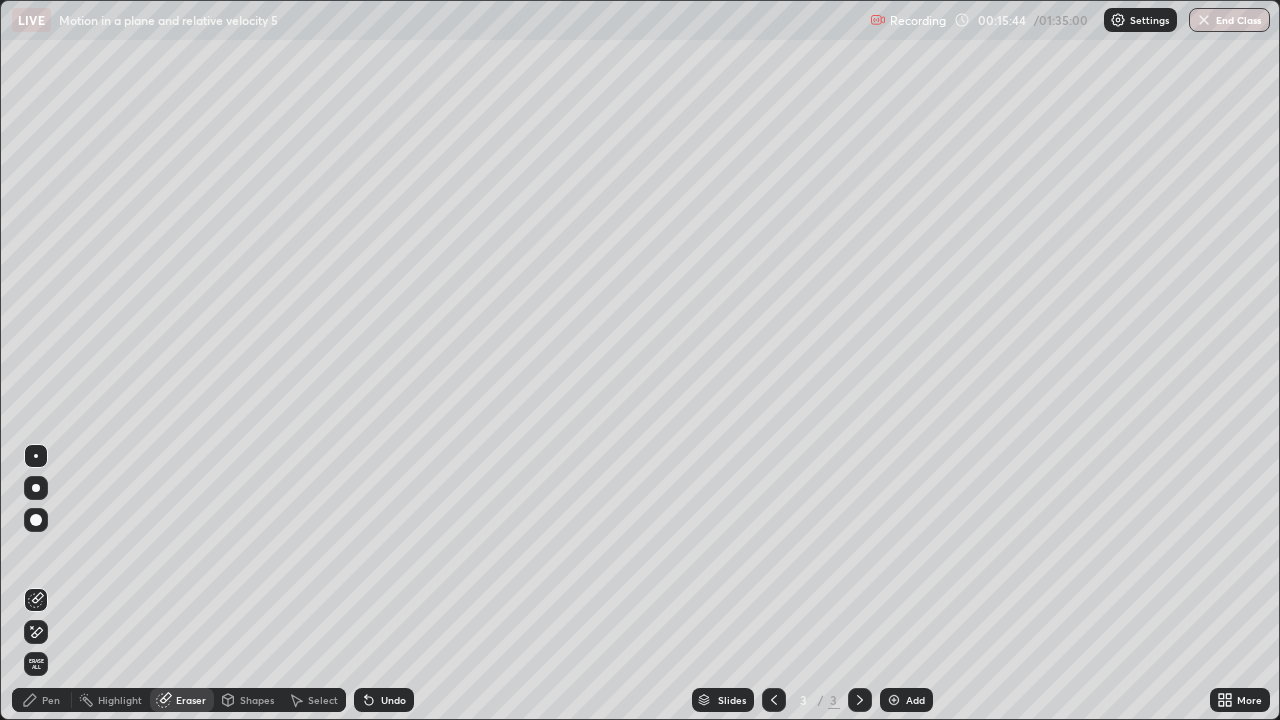 click on "Pen" at bounding box center (42, 700) 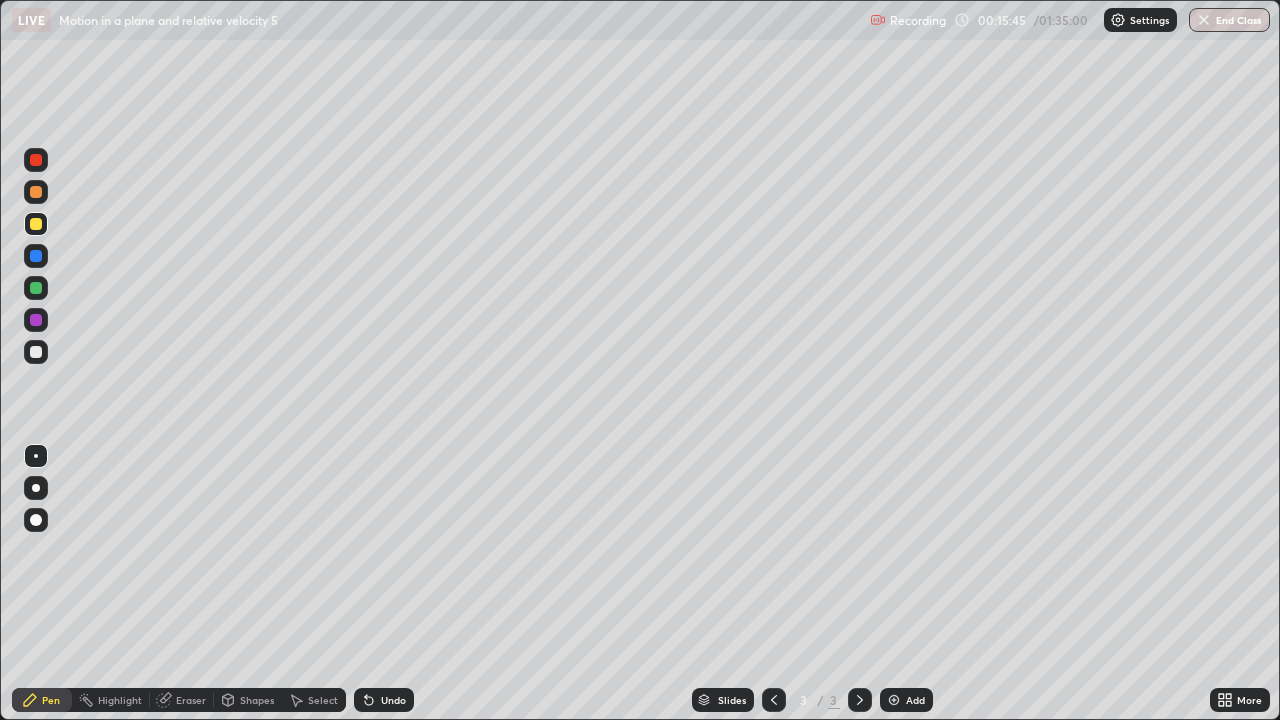 click at bounding box center [36, 352] 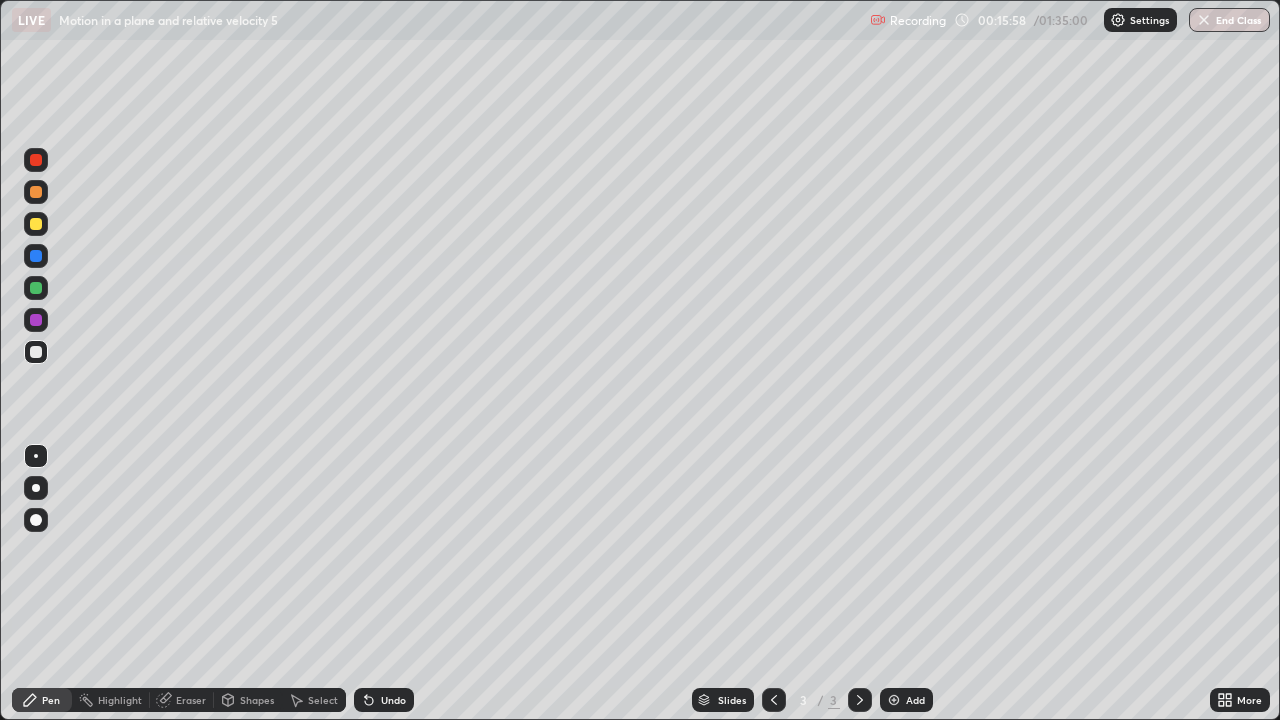 click at bounding box center (36, 288) 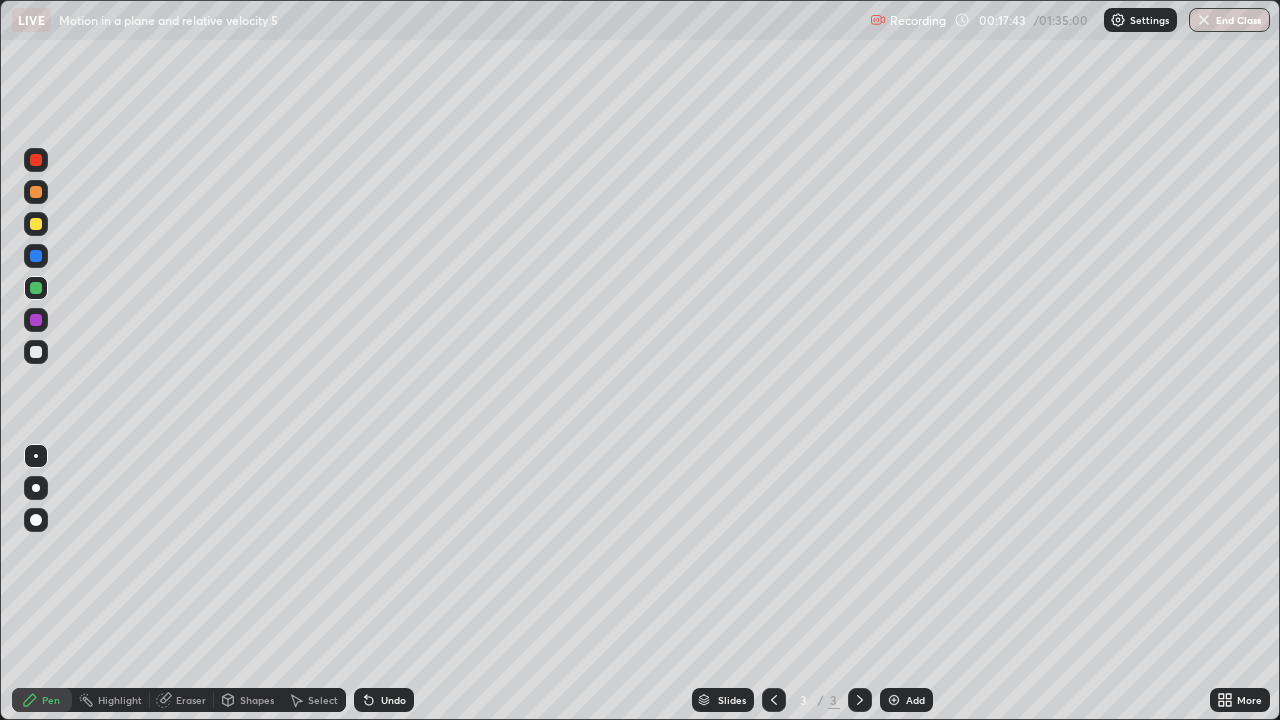 click on "Eraser" at bounding box center [191, 700] 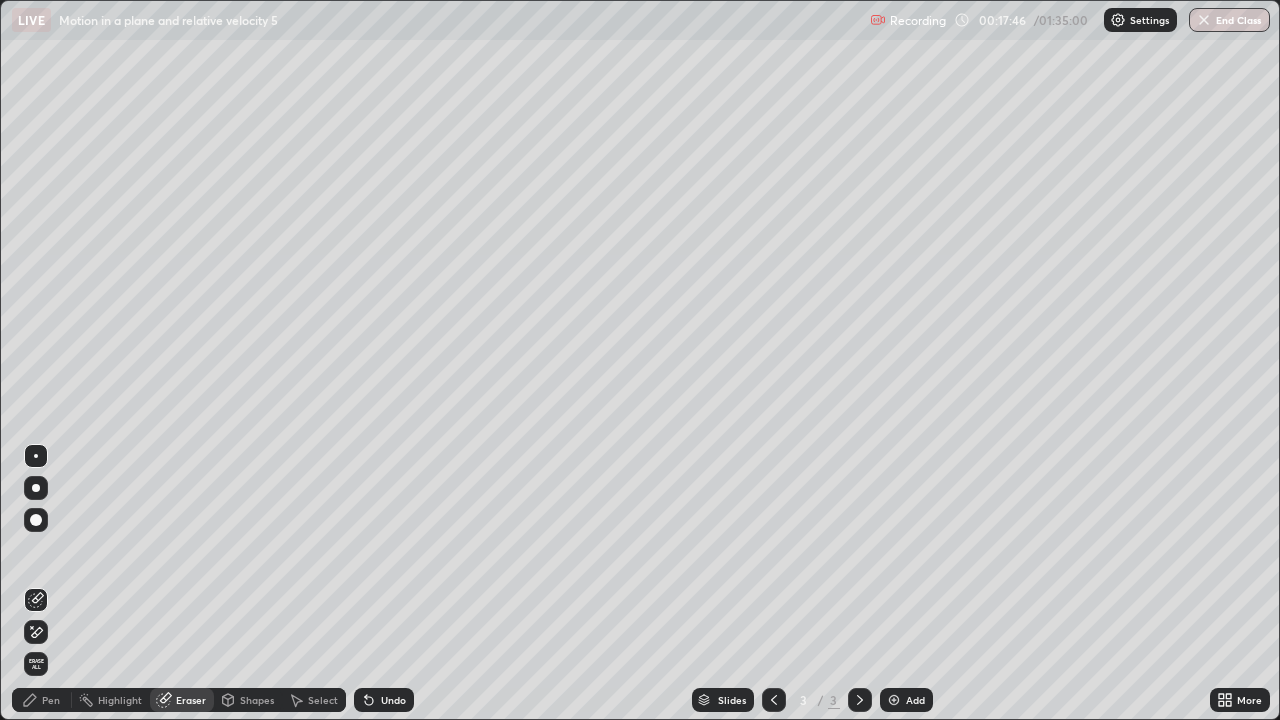 click on "Pen" at bounding box center (42, 700) 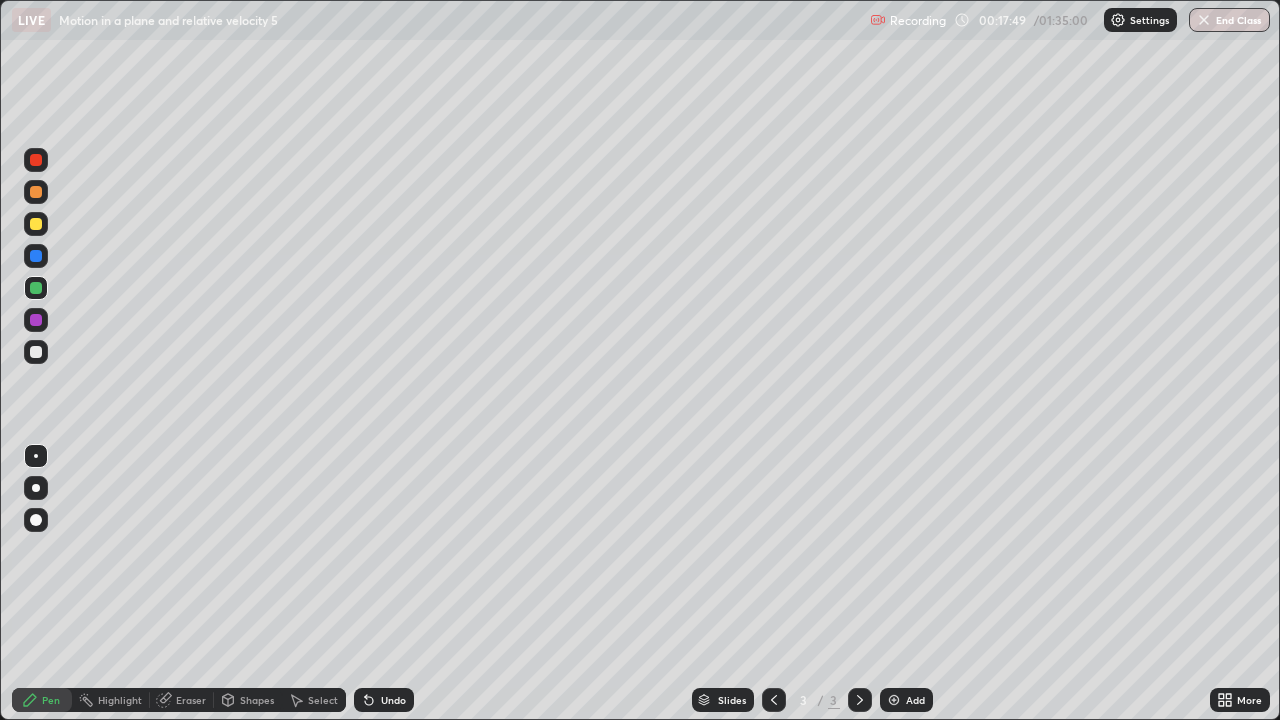 click on "Slides 3 / 3 Add" at bounding box center [812, 700] 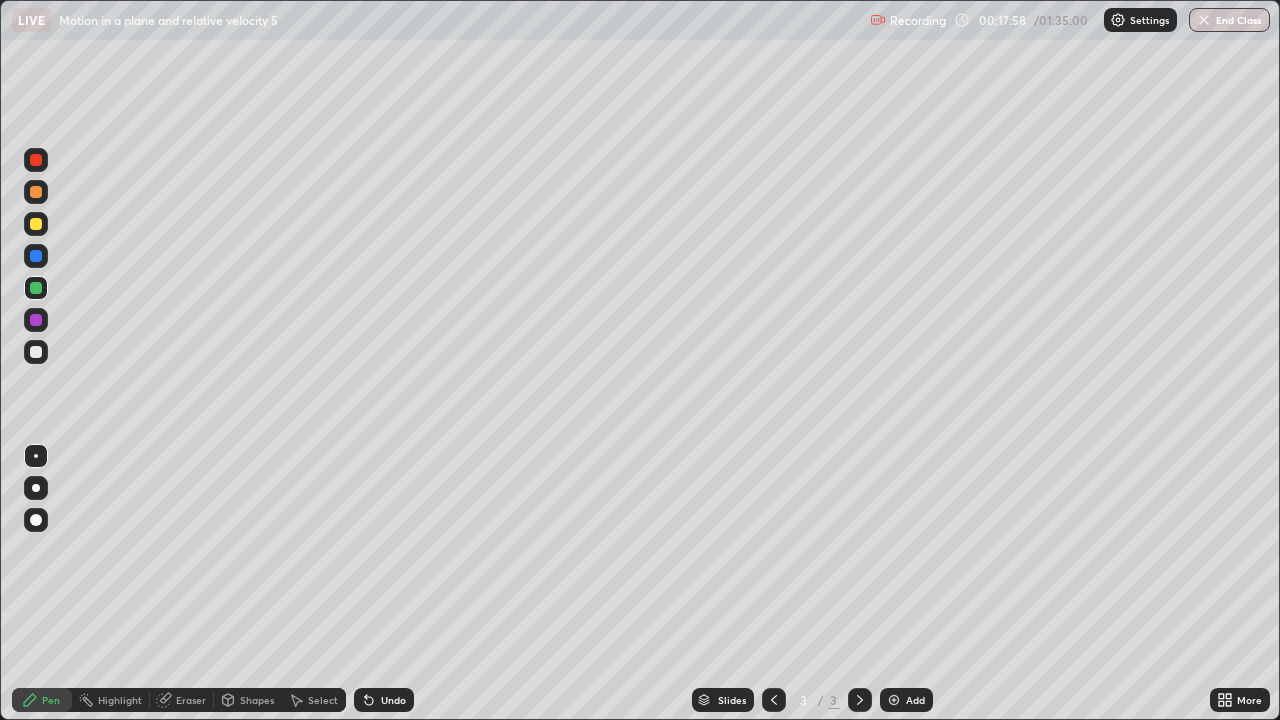 click at bounding box center [36, 224] 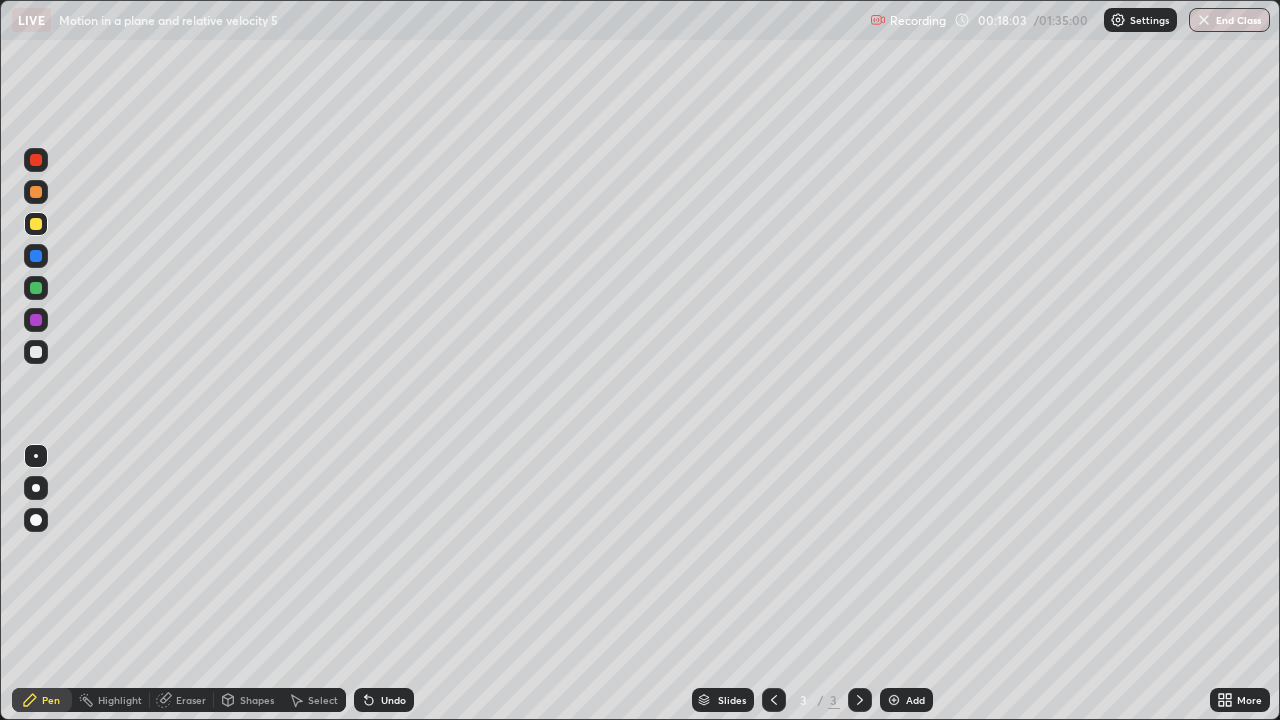 click on "Slides 3 / 3 Add" at bounding box center [812, 700] 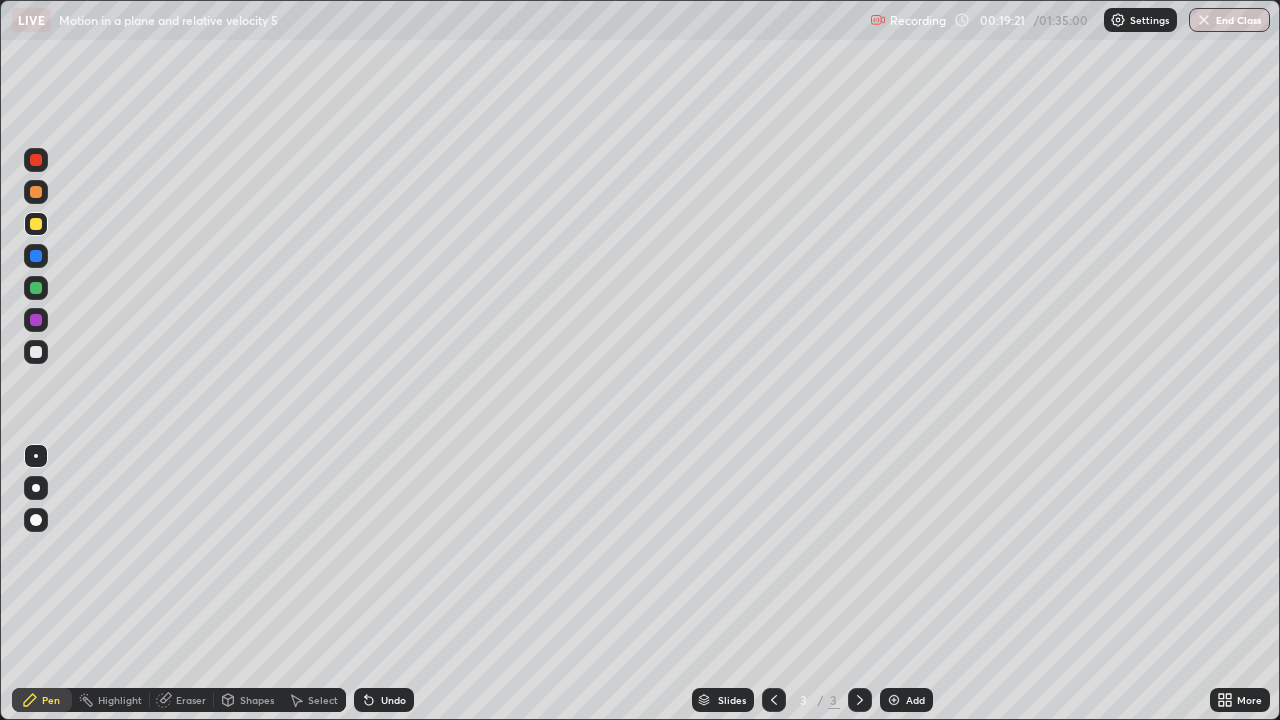 click on "Add" at bounding box center (915, 700) 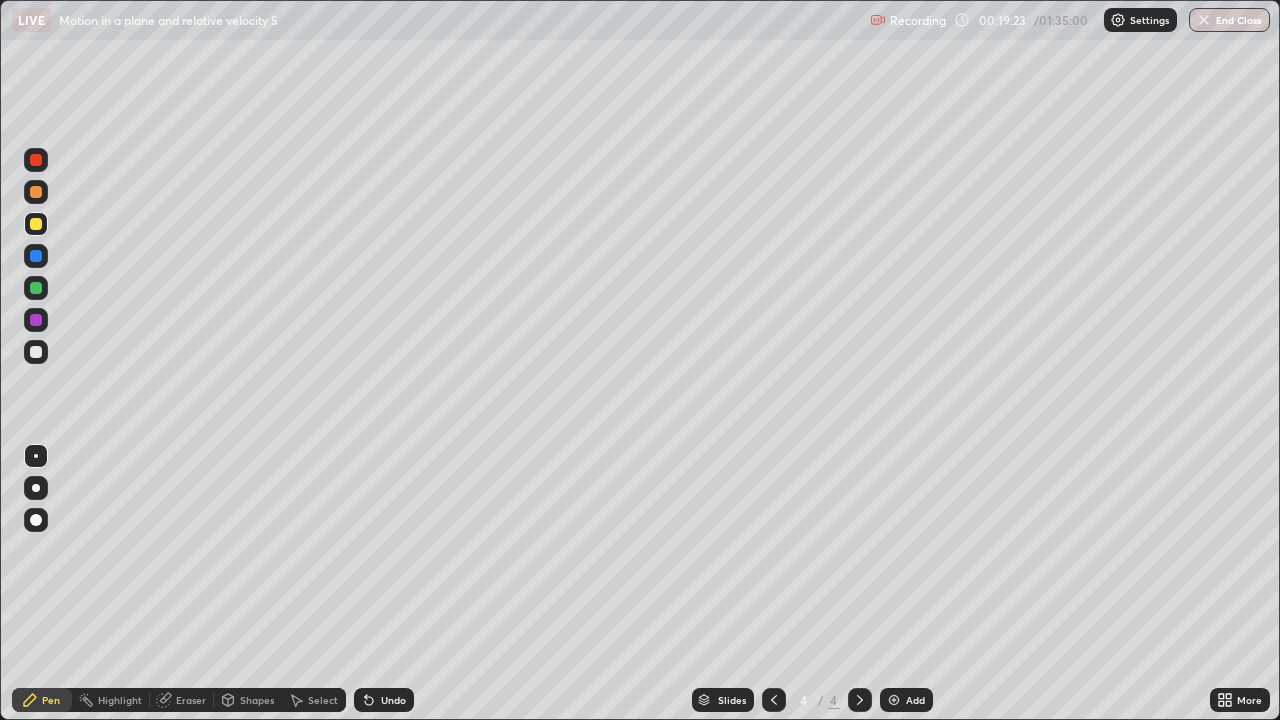 click at bounding box center (36, 352) 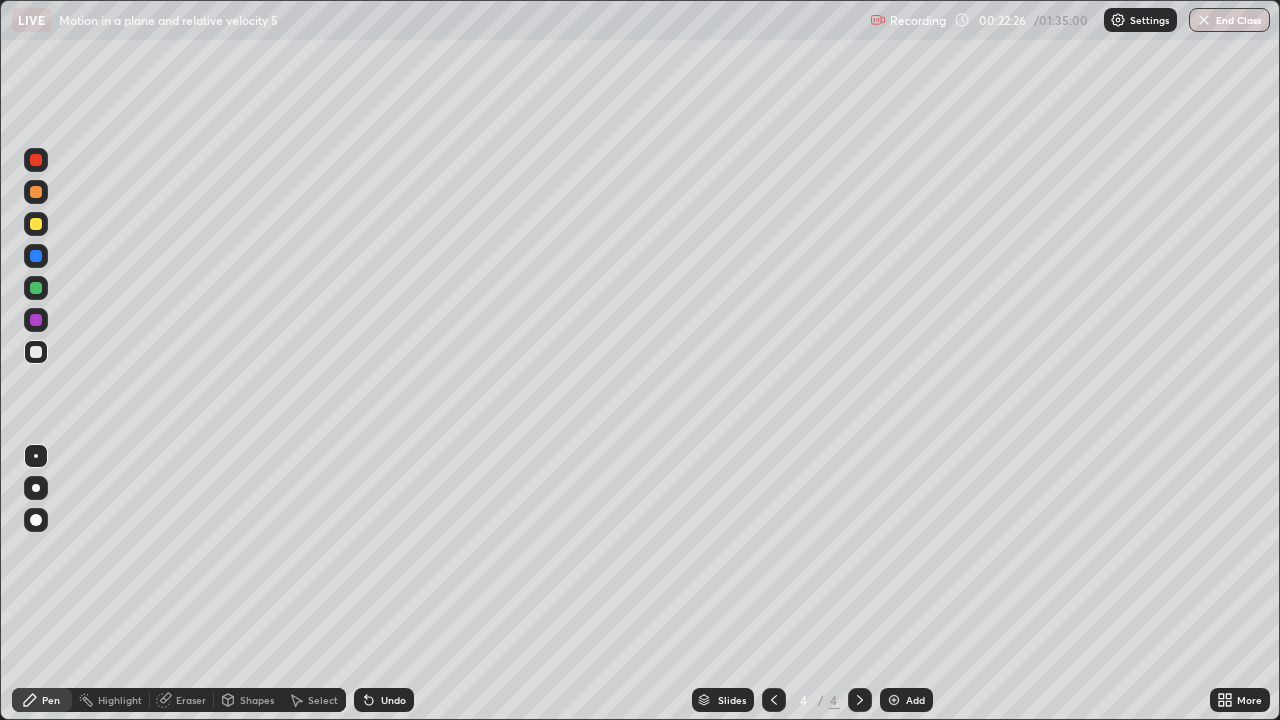 click on "Eraser" at bounding box center [191, 700] 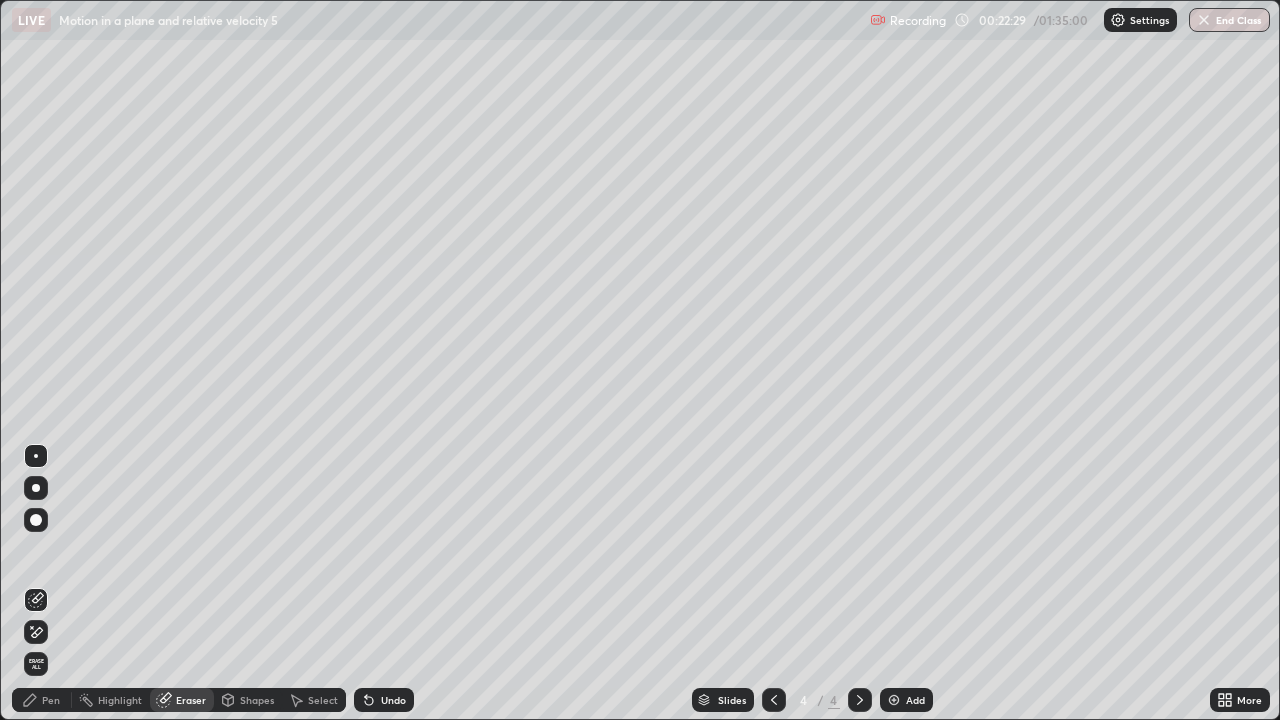 click on "Pen" at bounding box center [42, 700] 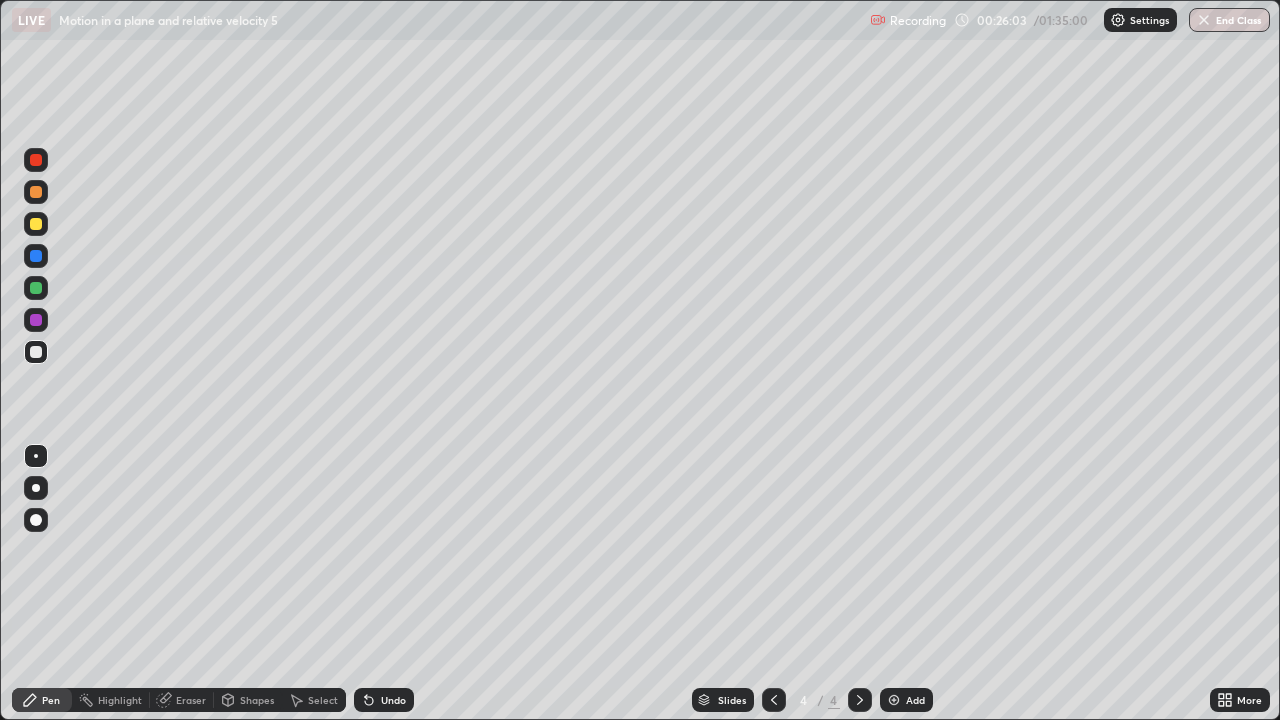 click on "Add" at bounding box center [915, 700] 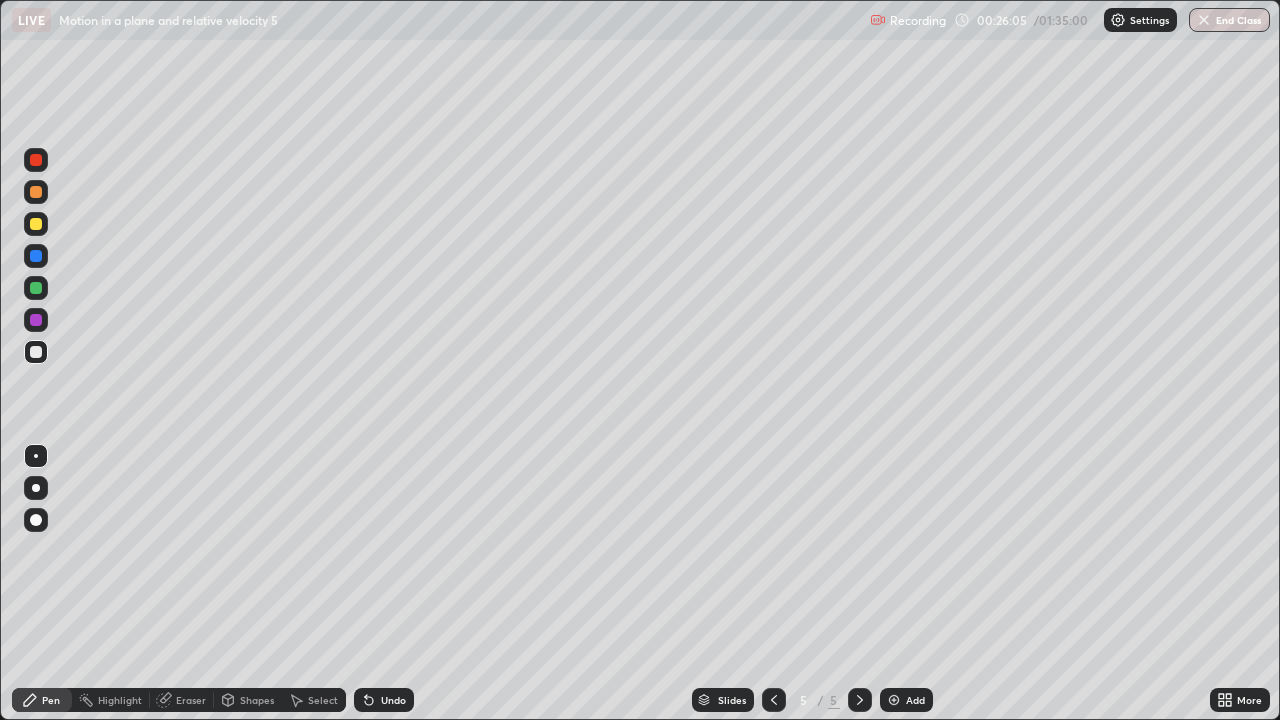 click at bounding box center [36, 224] 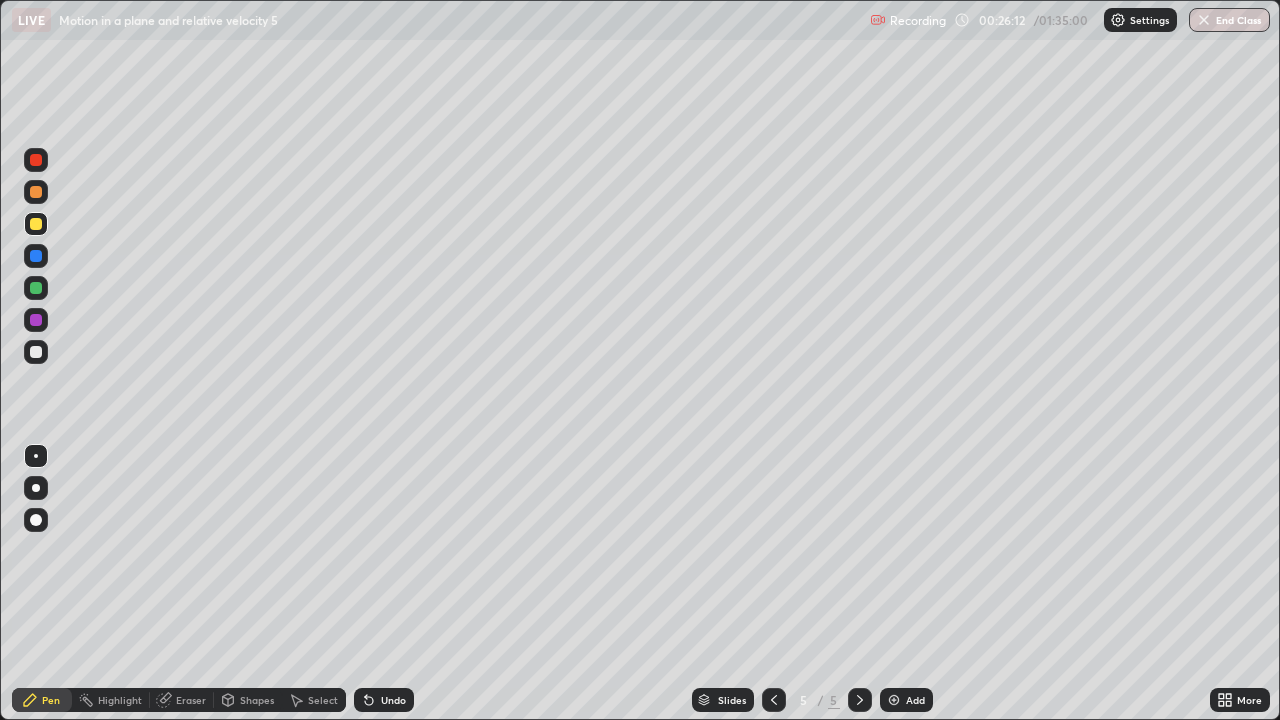 click at bounding box center (36, 256) 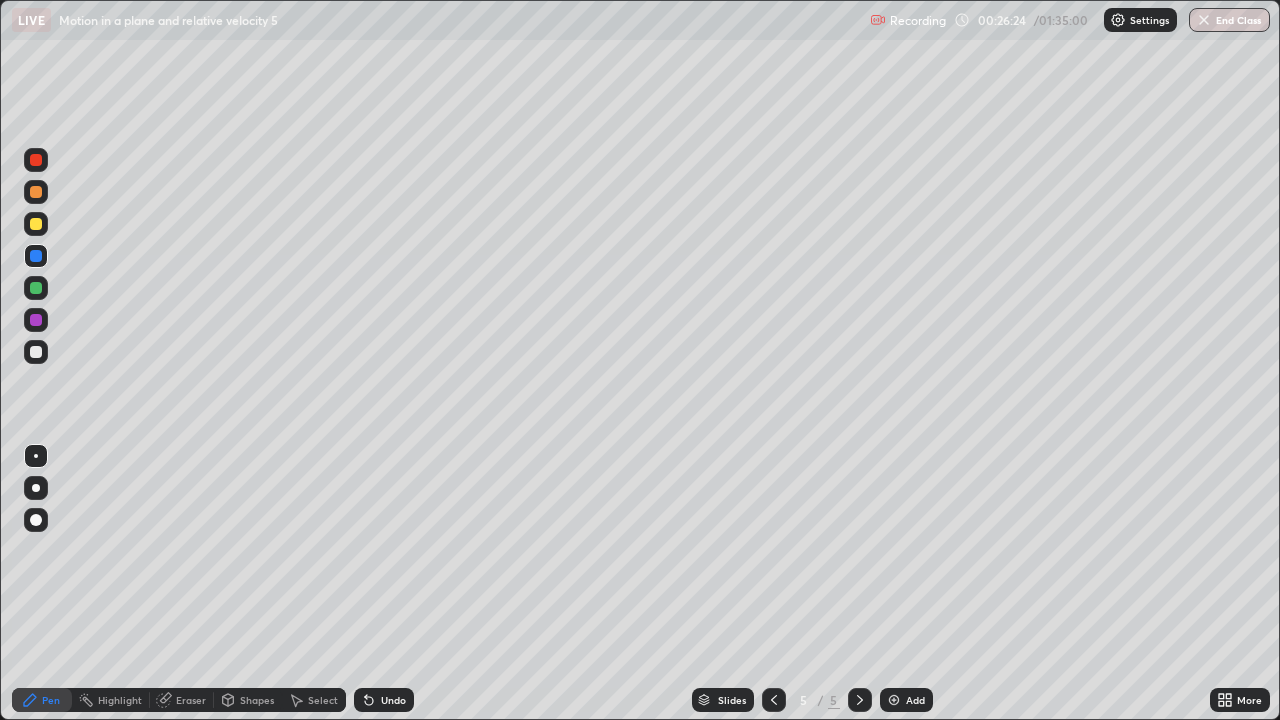 click on "Eraser" at bounding box center (191, 700) 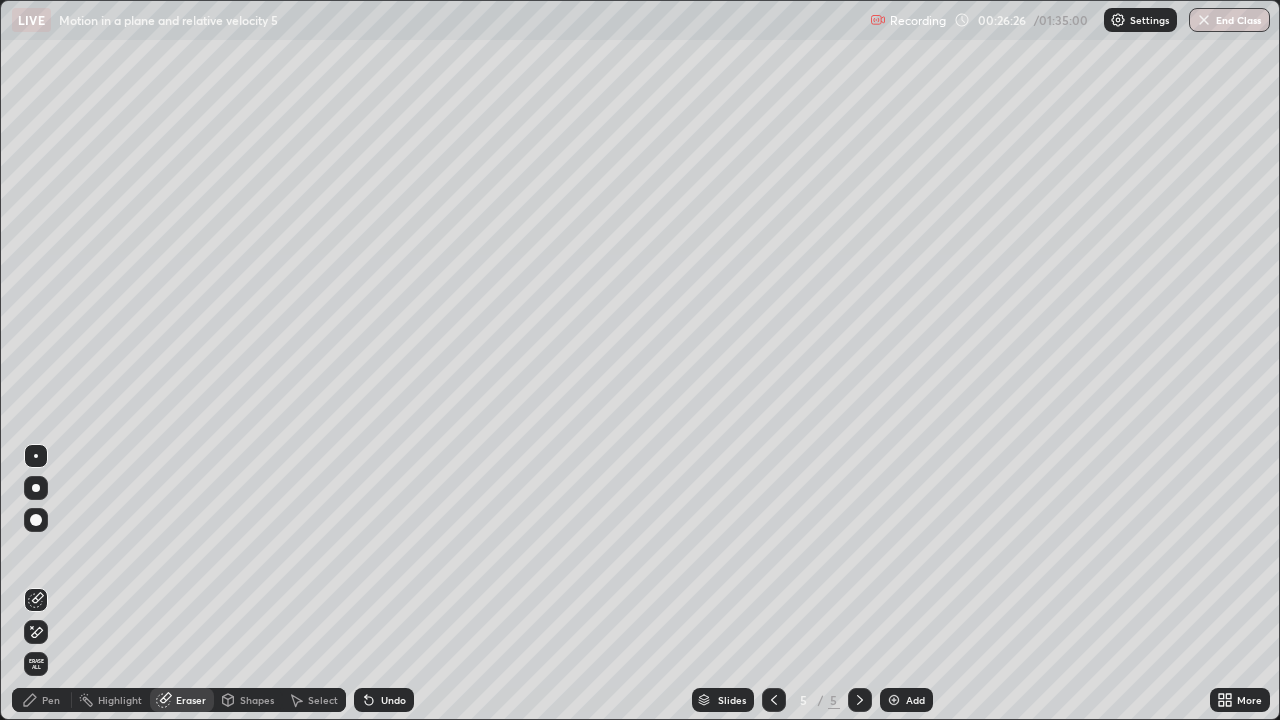 click on "Pen" at bounding box center [51, 700] 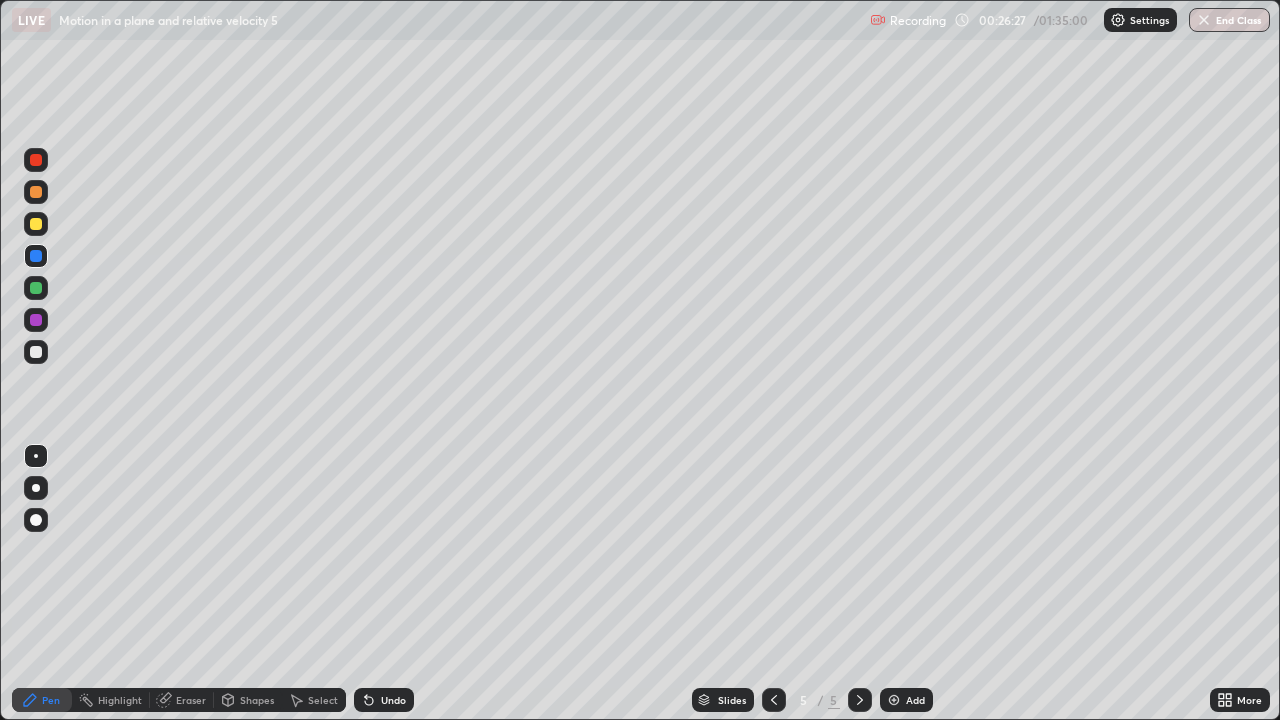 click at bounding box center (36, 352) 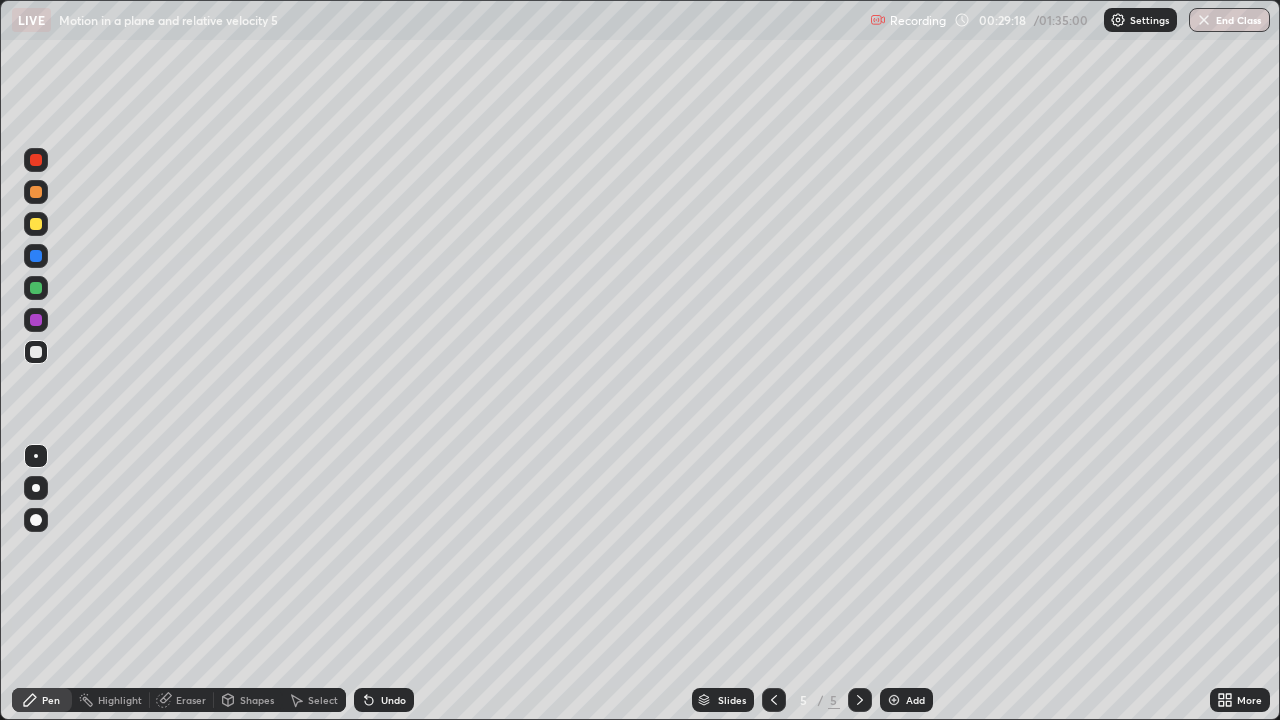click on "Eraser" at bounding box center [182, 700] 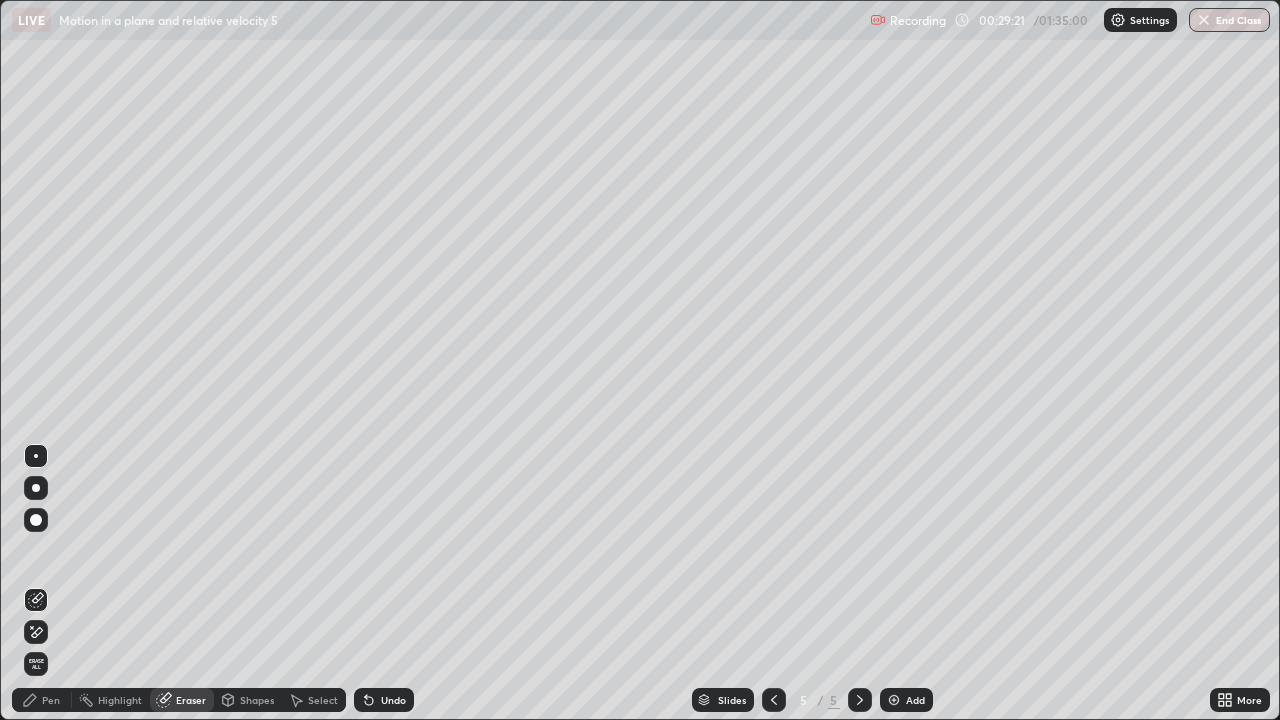 click on "Pen" at bounding box center (51, 700) 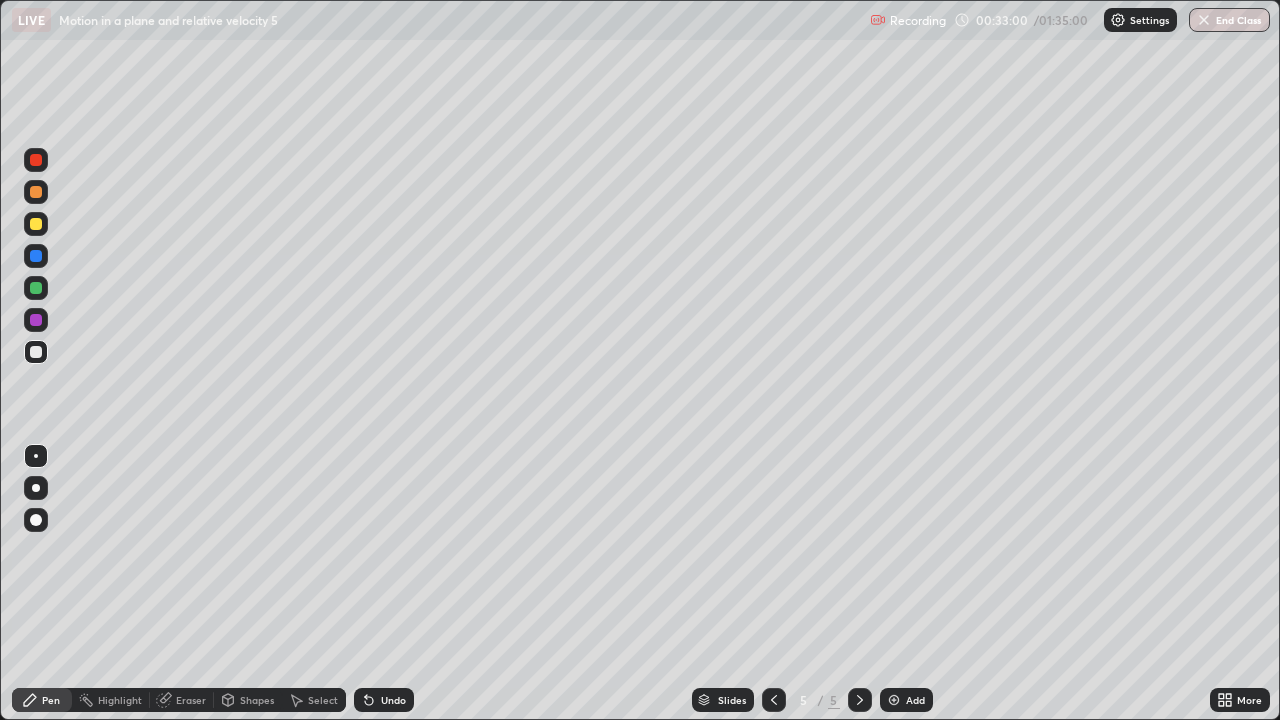 click on "Add" at bounding box center [915, 700] 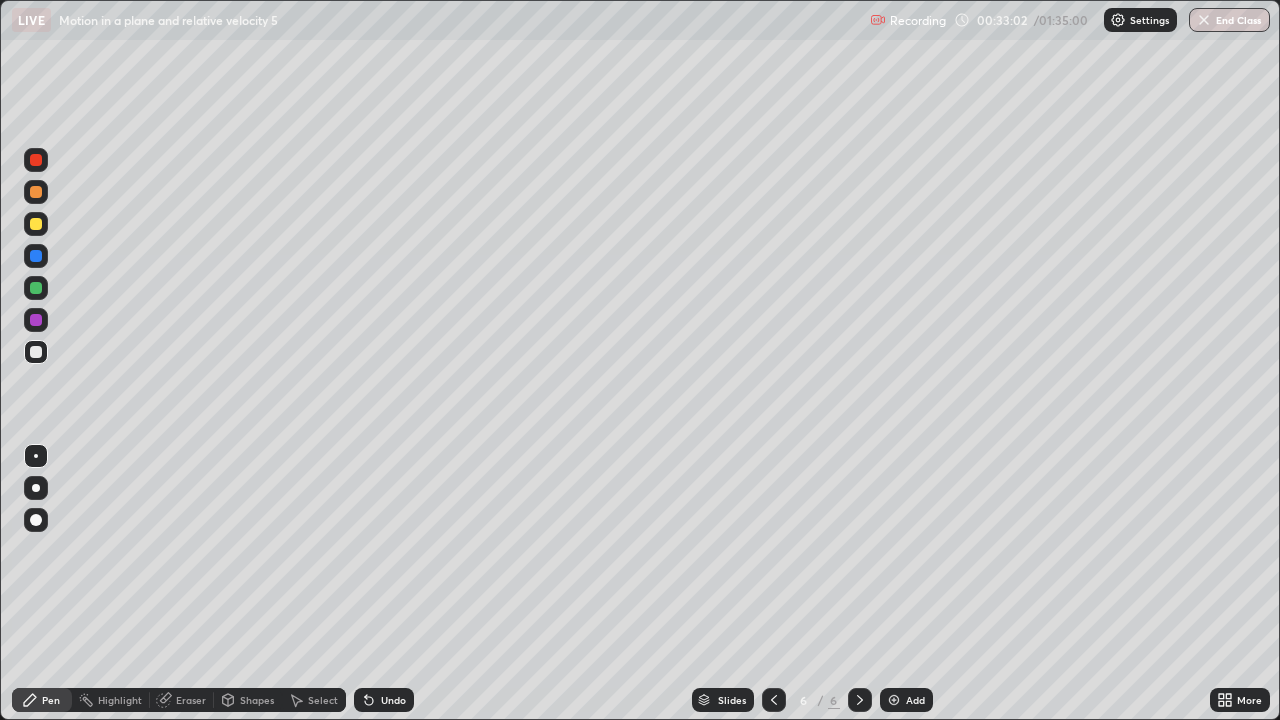 click at bounding box center (36, 224) 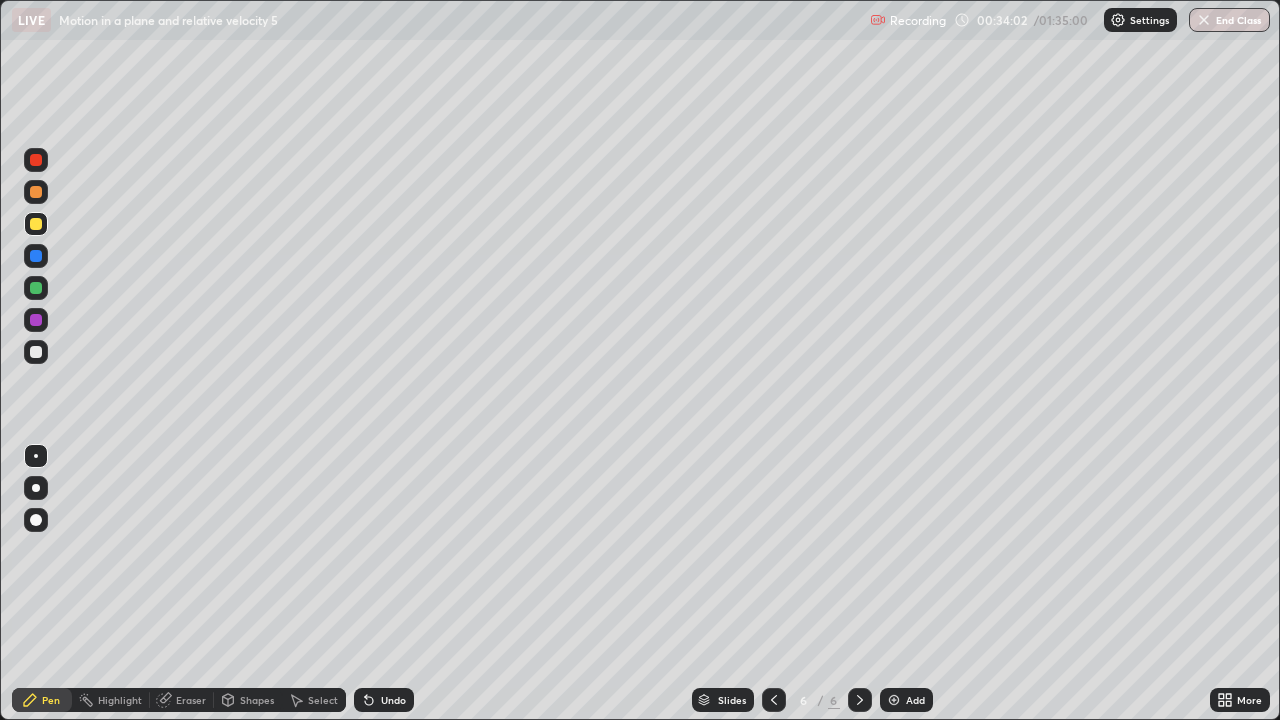 click at bounding box center [36, 256] 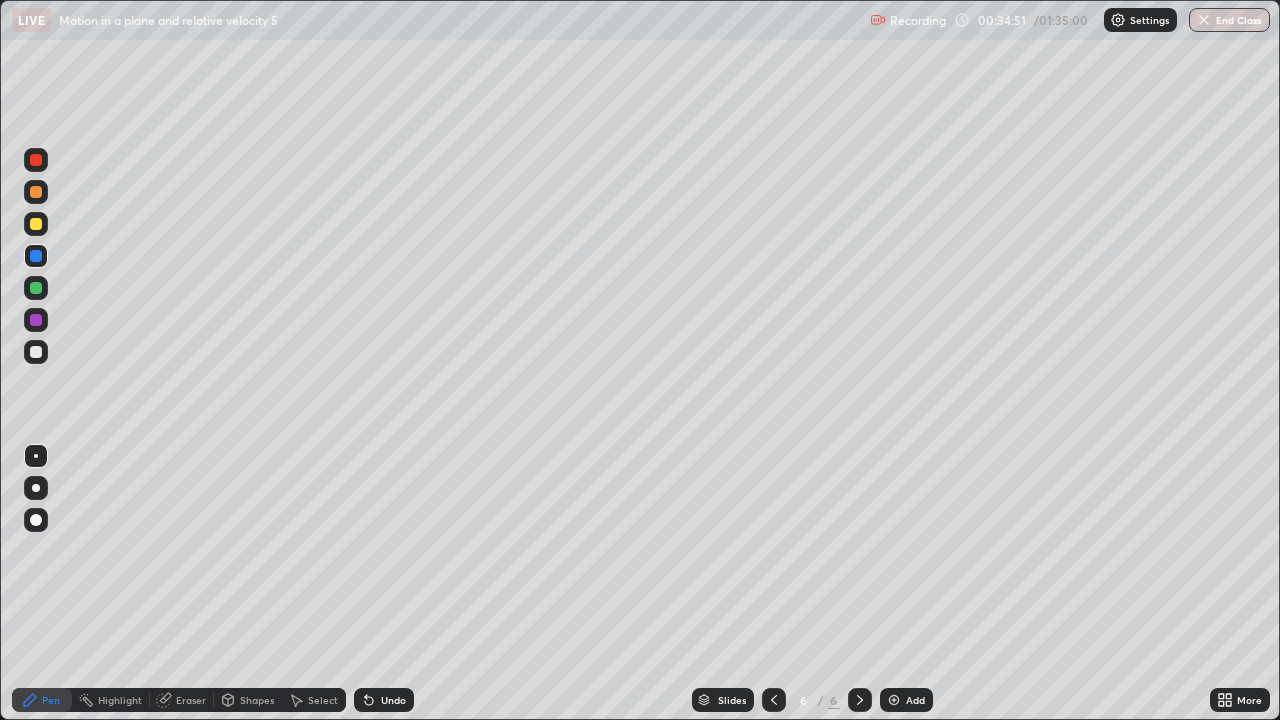 click at bounding box center (36, 352) 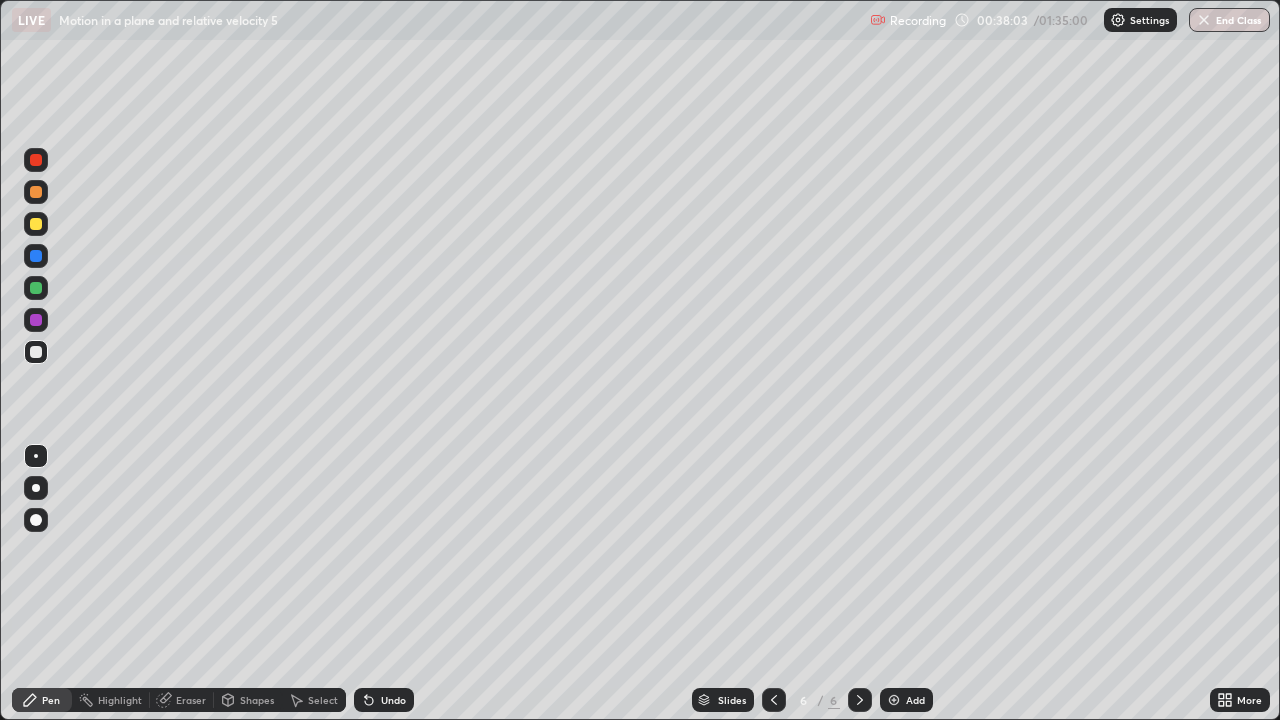 click at bounding box center [36, 224] 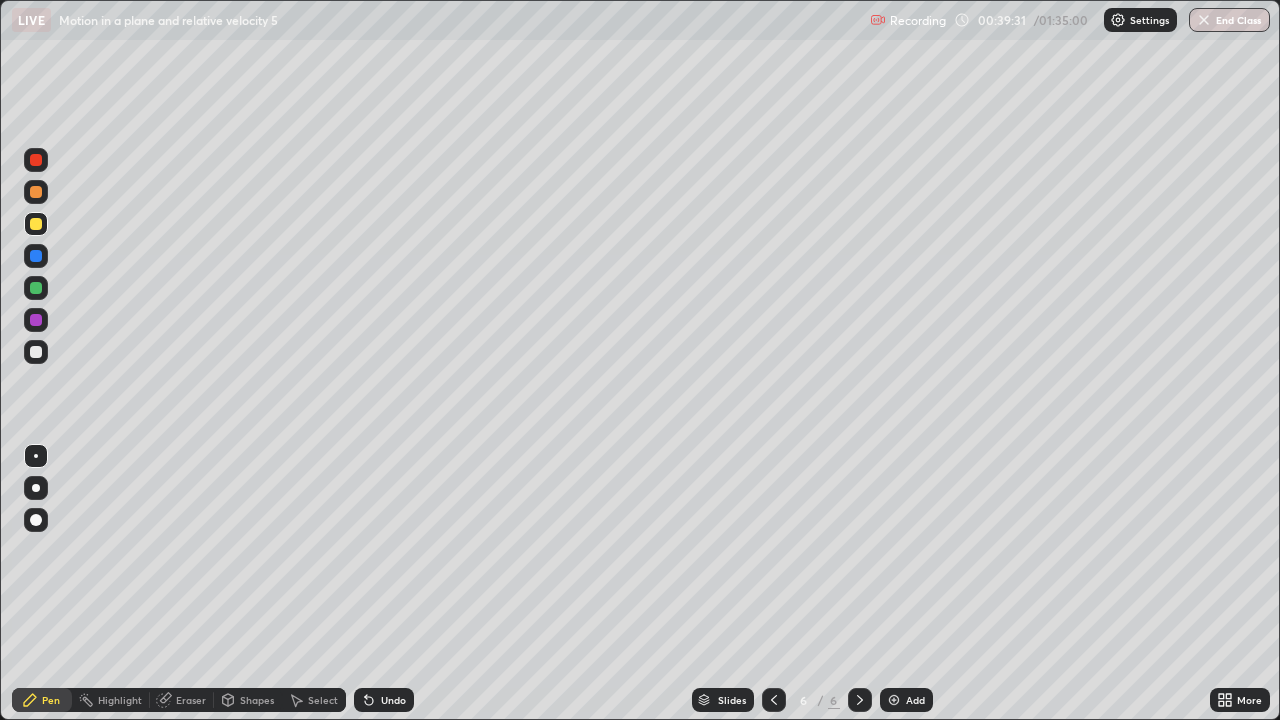click at bounding box center [36, 352] 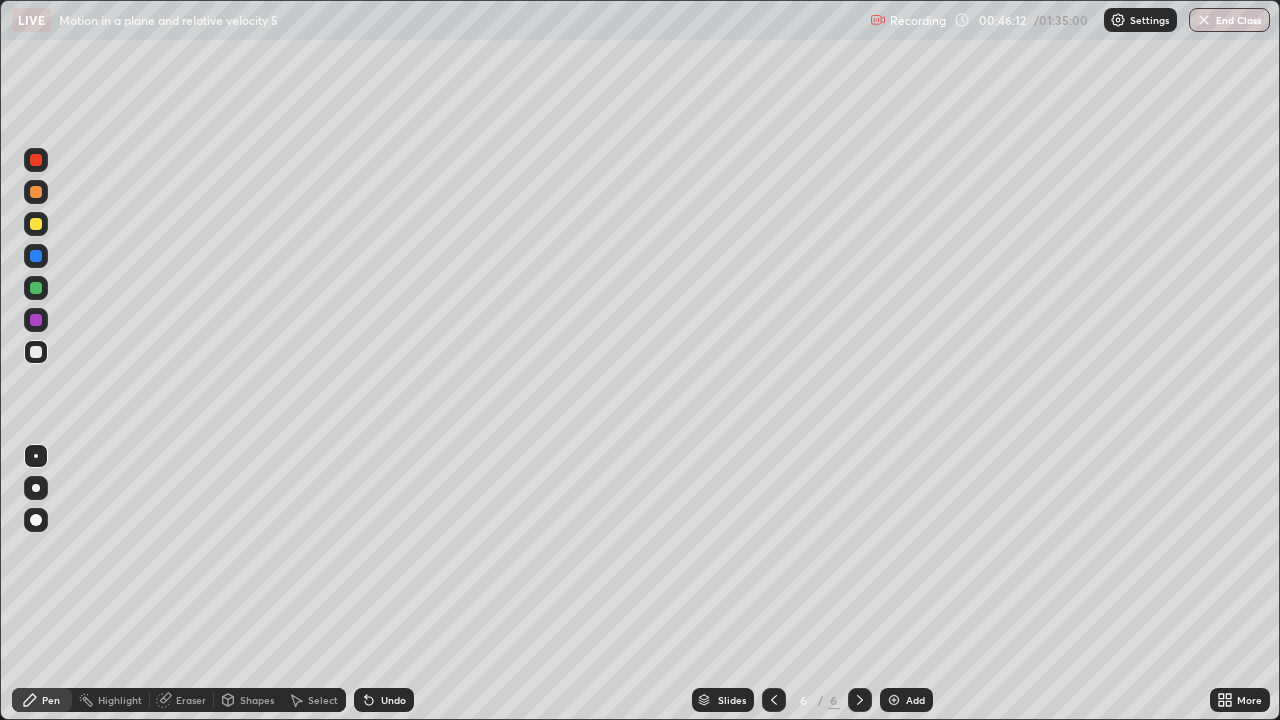 click on "Eraser" at bounding box center (191, 700) 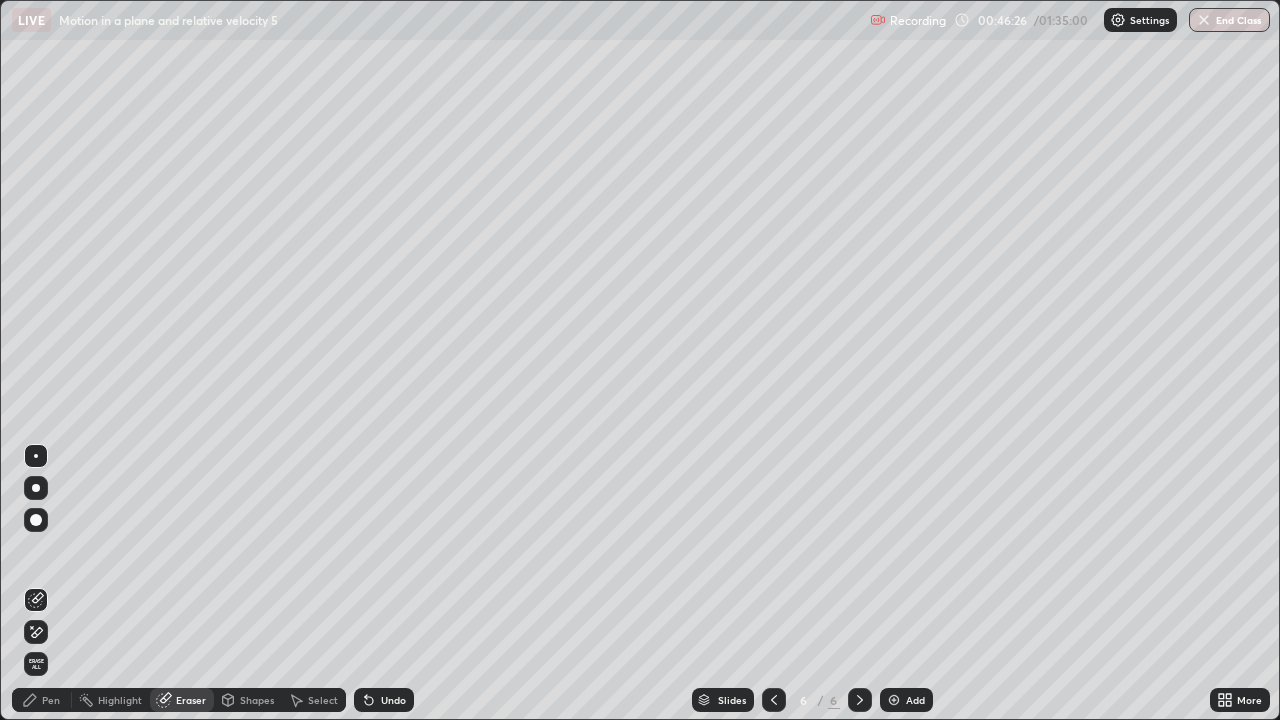 click on "Pen" at bounding box center (51, 700) 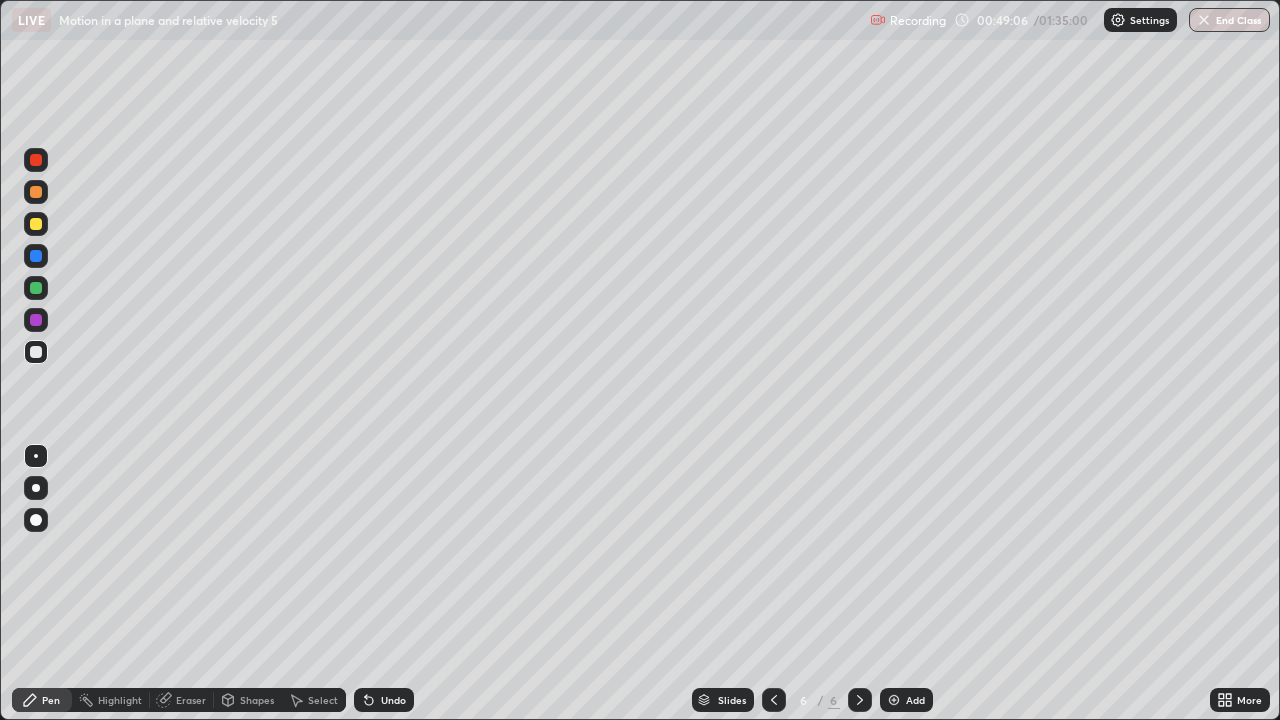 click on "Eraser" at bounding box center [182, 700] 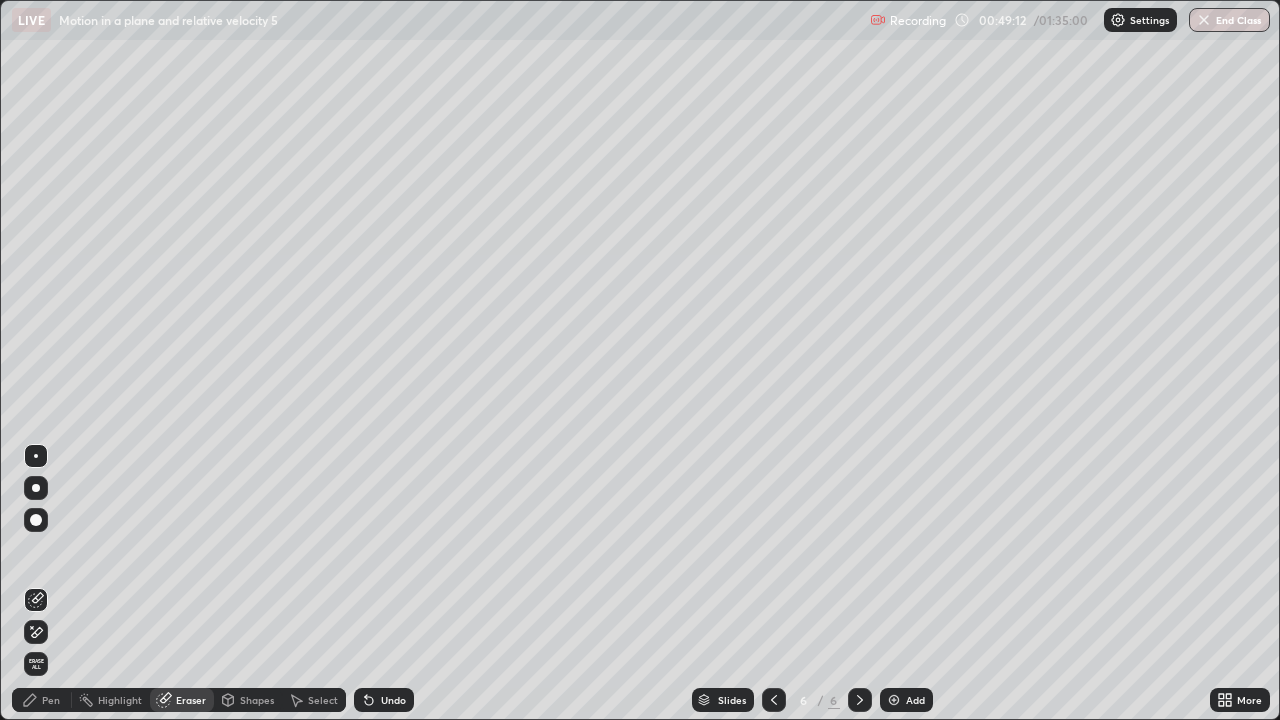 click on "Pen" at bounding box center (51, 700) 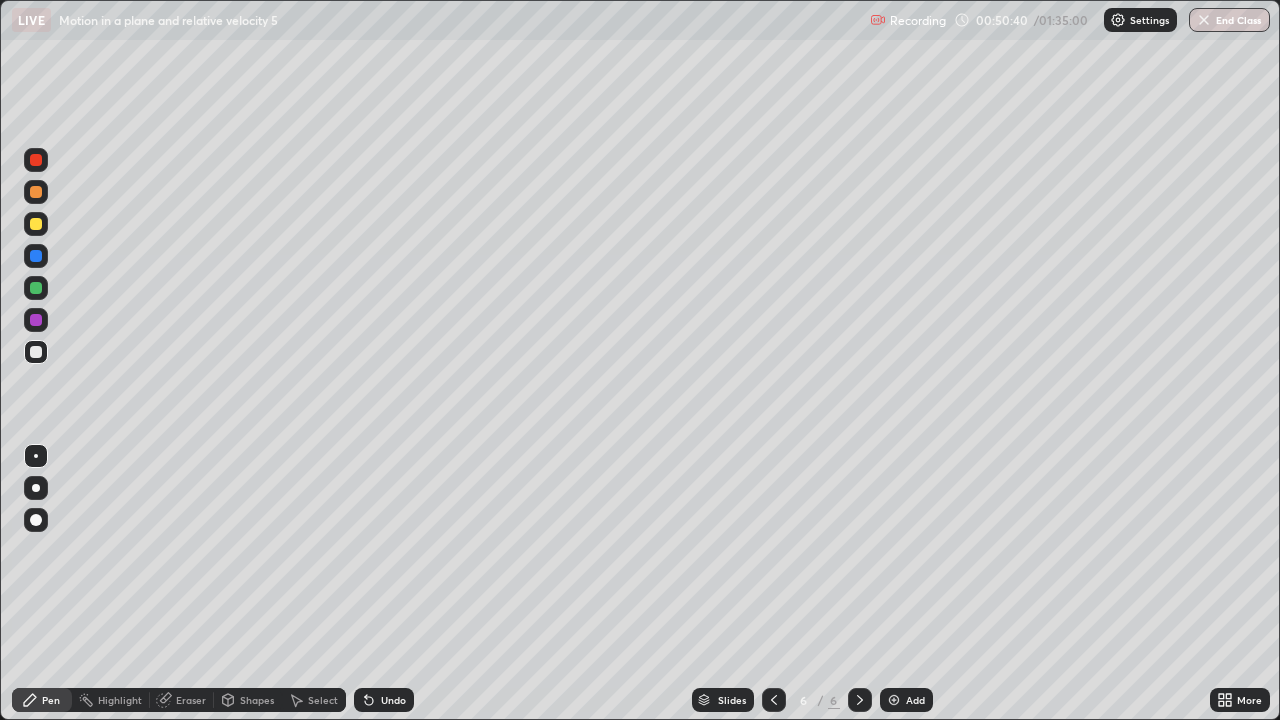 click on "Add" at bounding box center [915, 700] 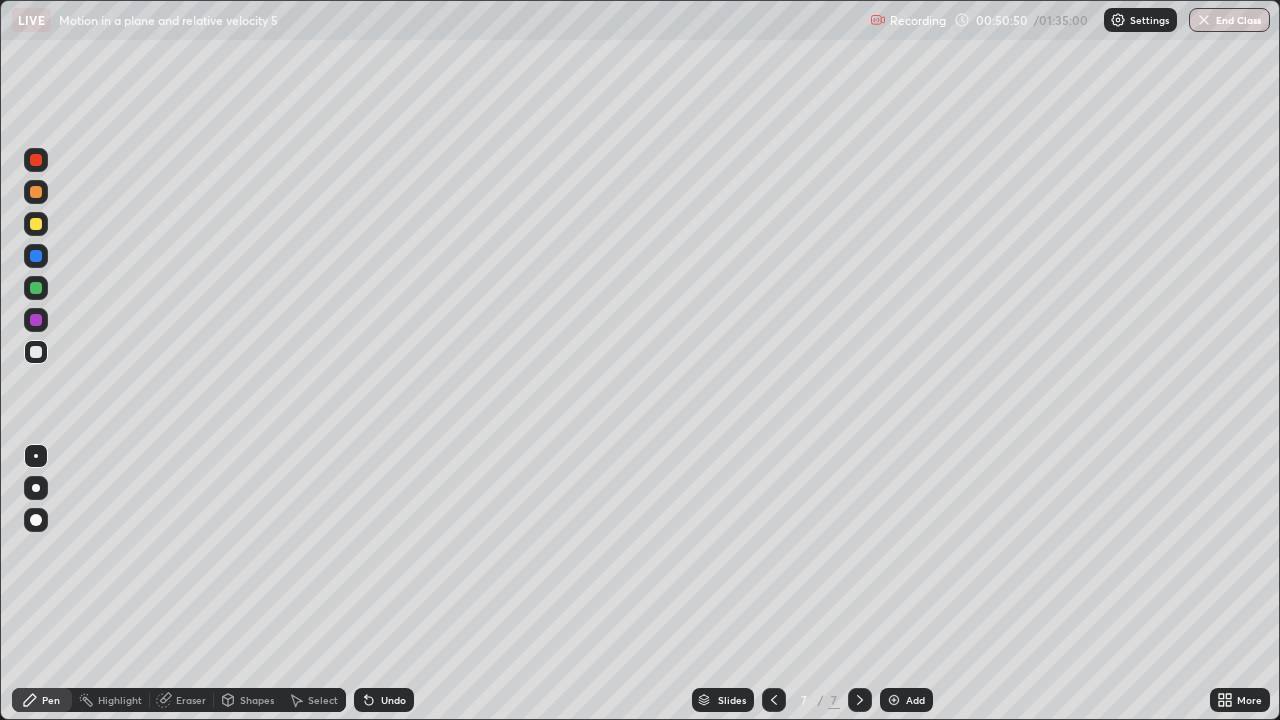 click at bounding box center (36, 224) 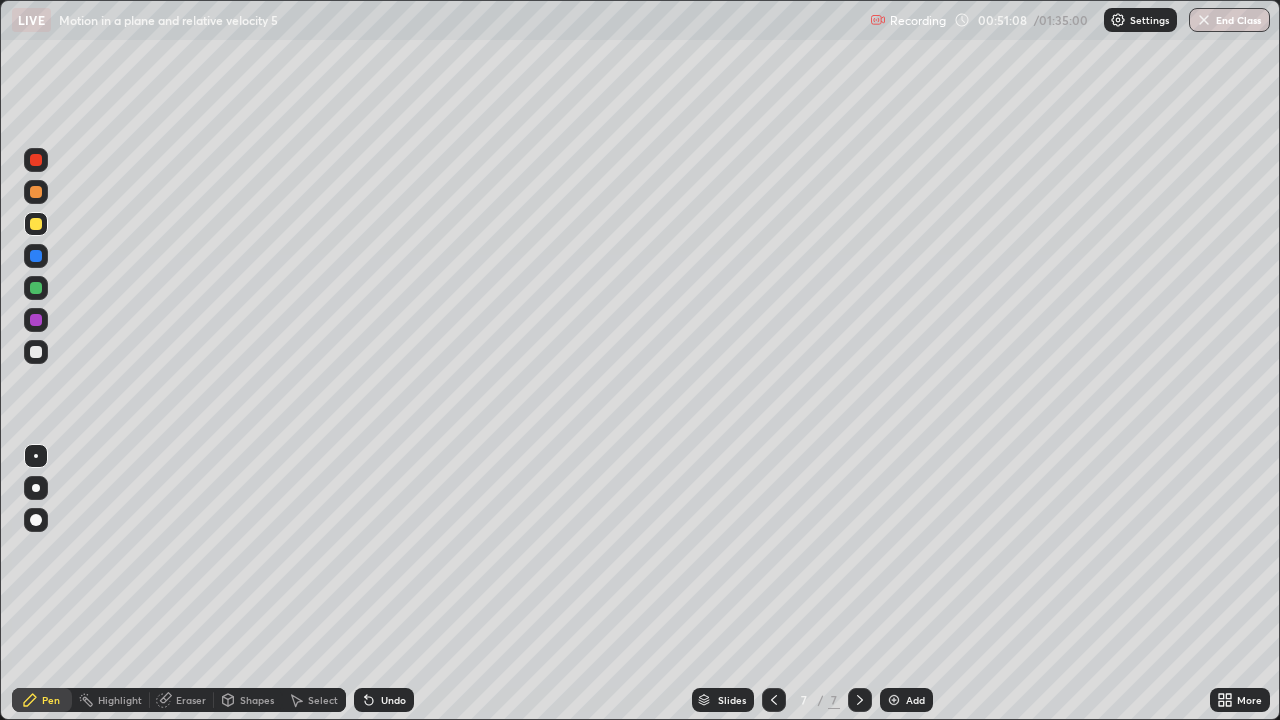 click at bounding box center [36, 352] 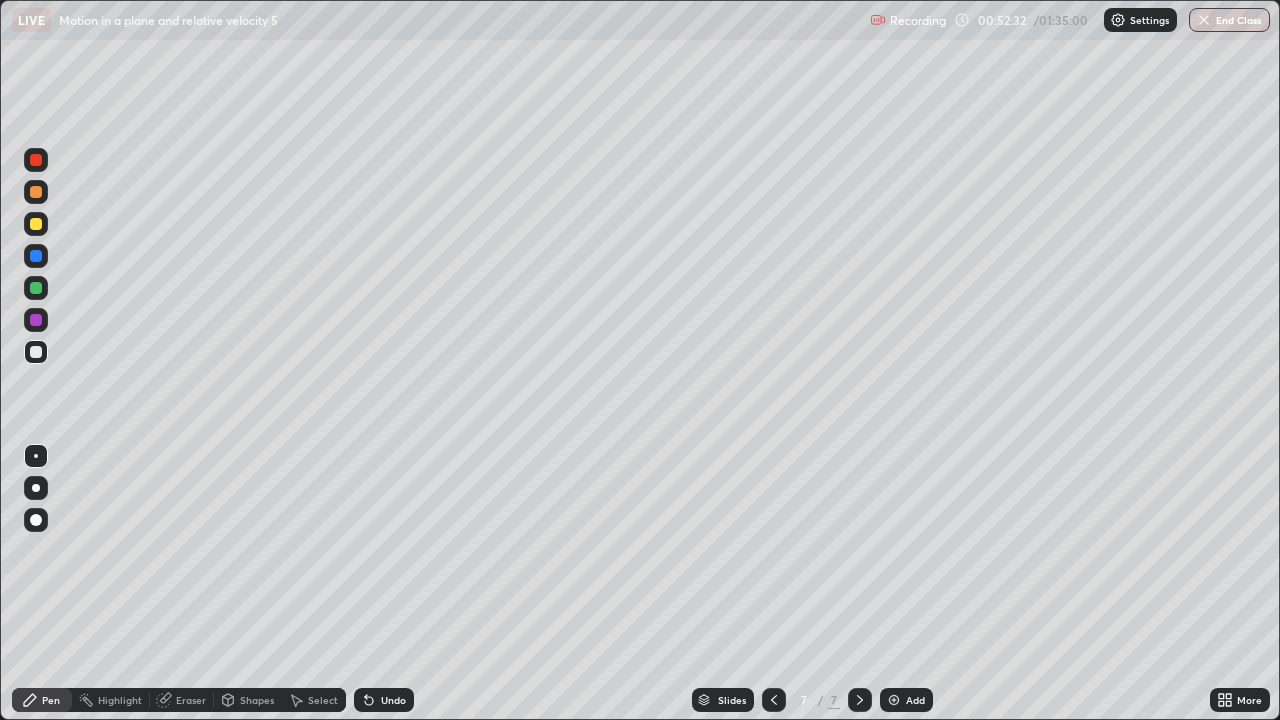 click at bounding box center (36, 224) 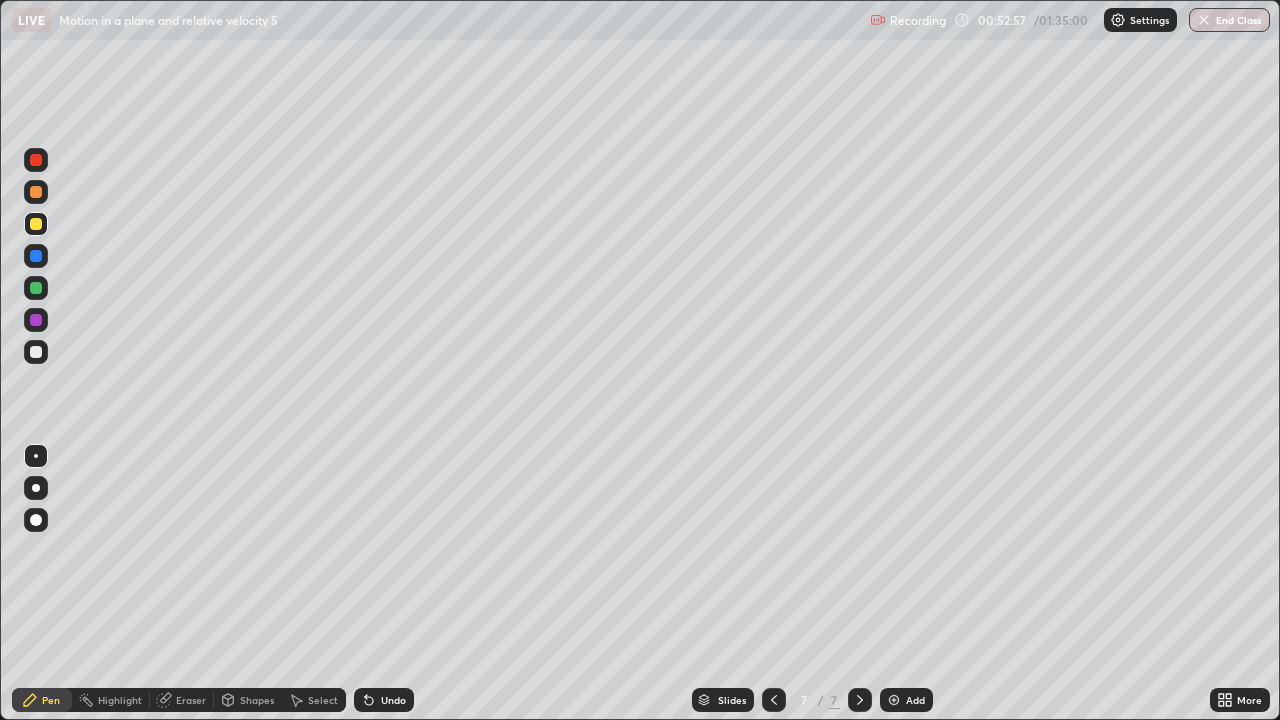 click at bounding box center [36, 352] 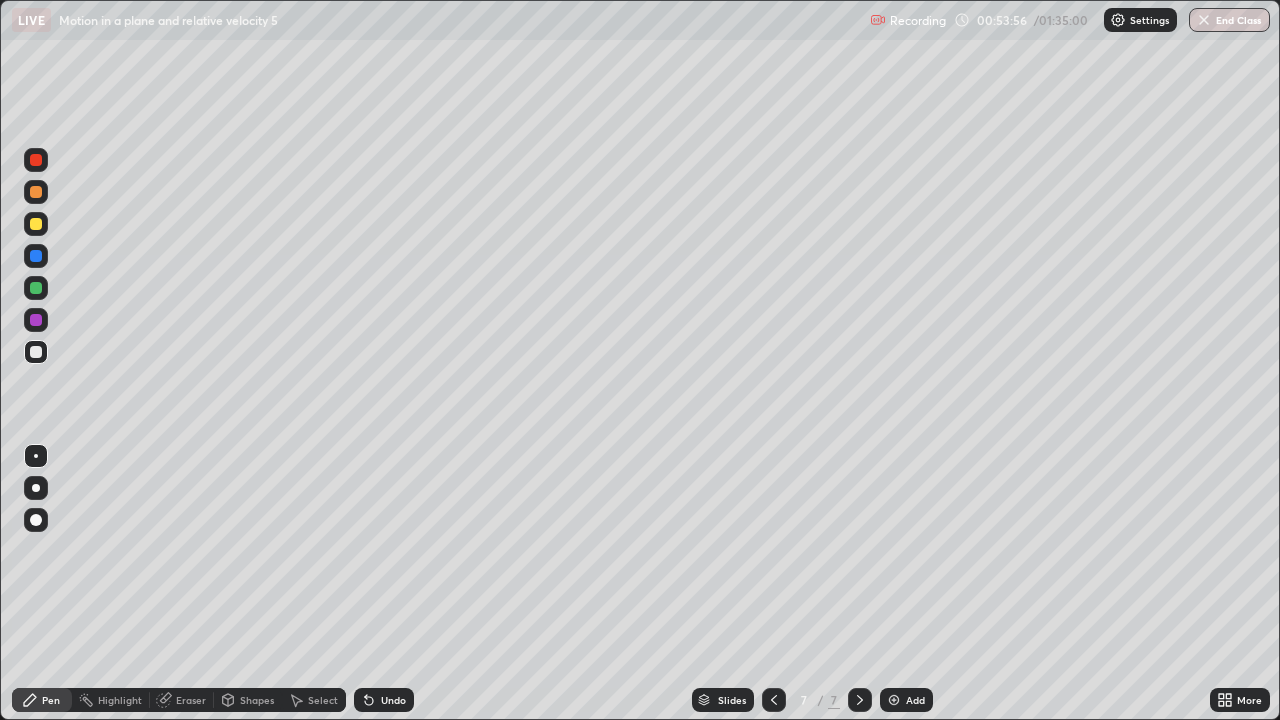 click at bounding box center [36, 224] 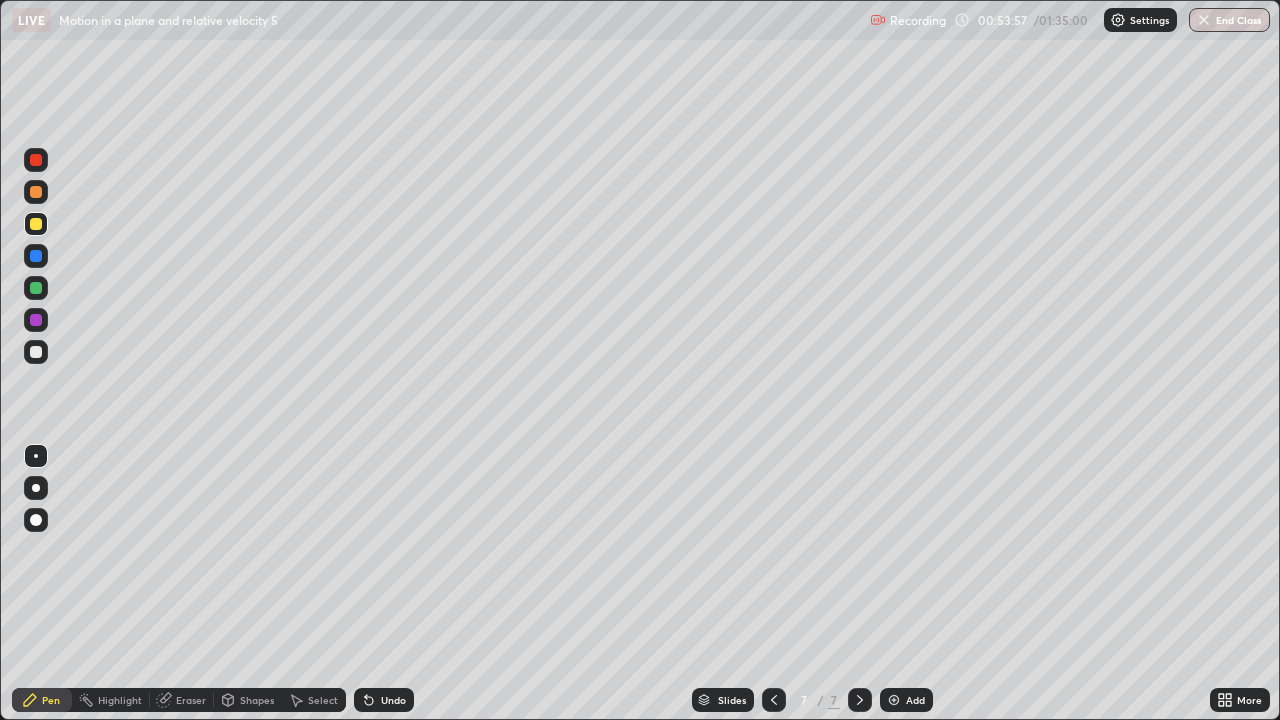 click at bounding box center [36, 352] 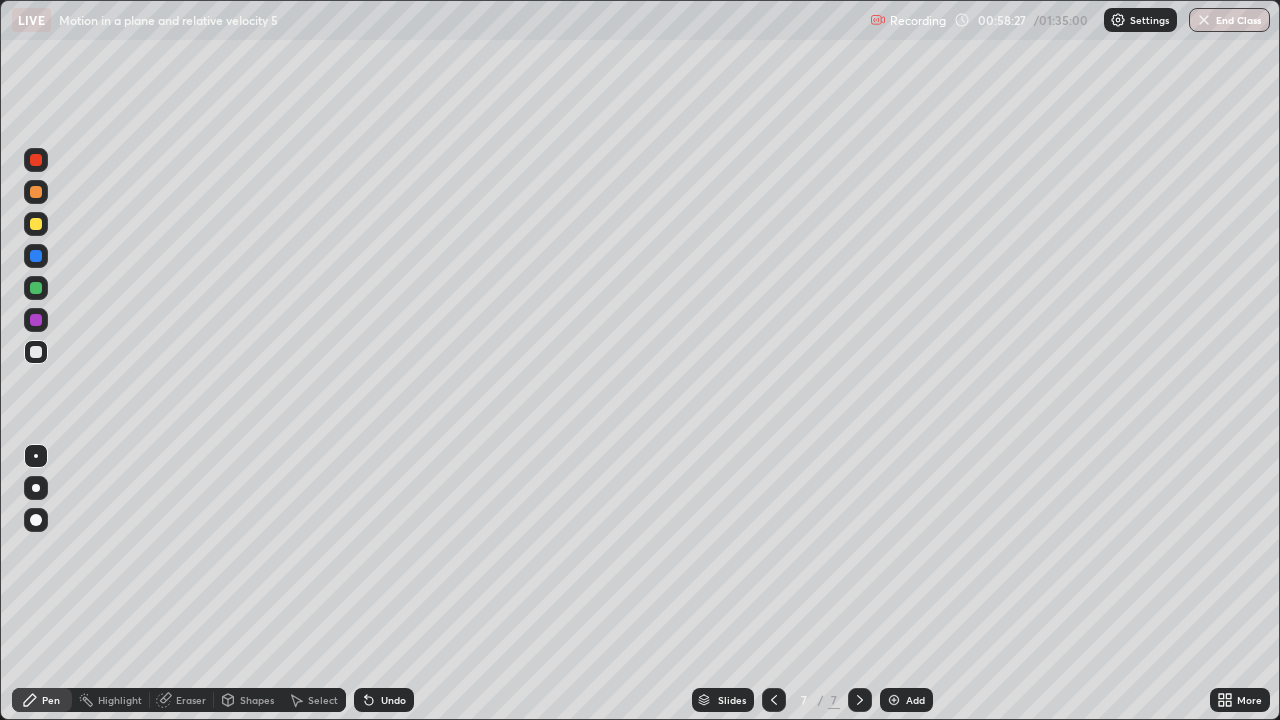 click at bounding box center (36, 224) 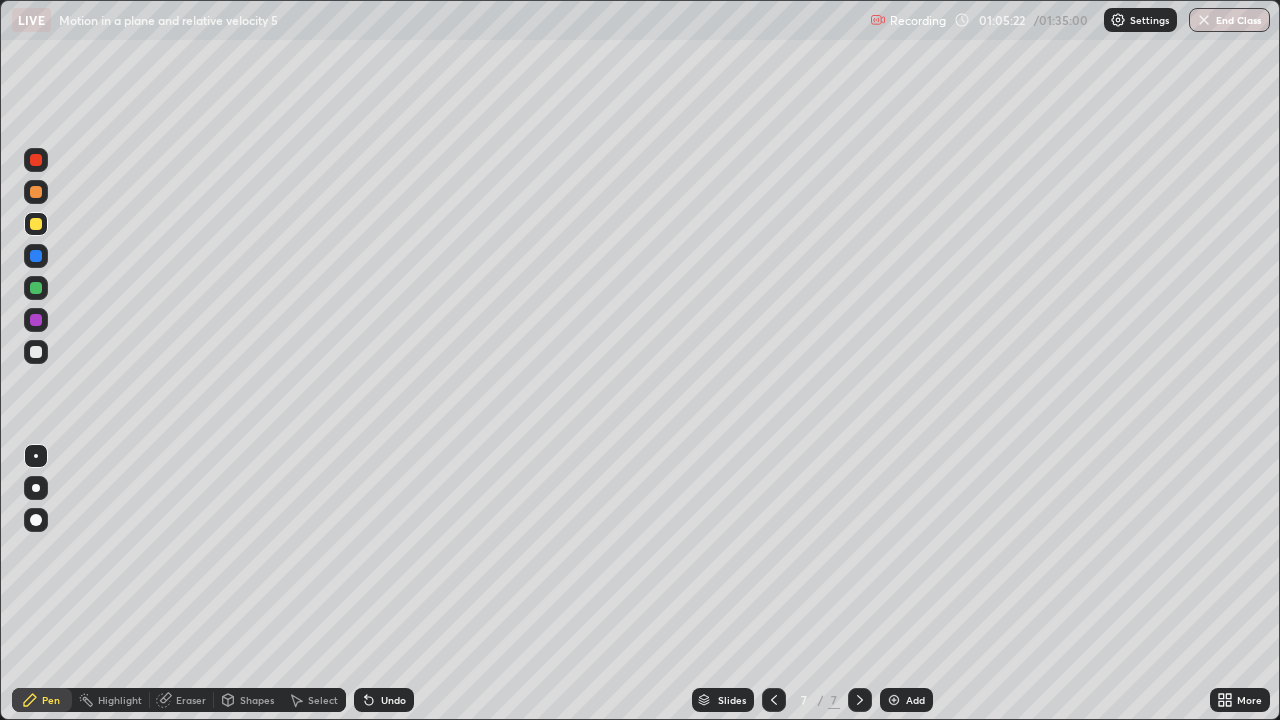 click on "Add" at bounding box center [915, 700] 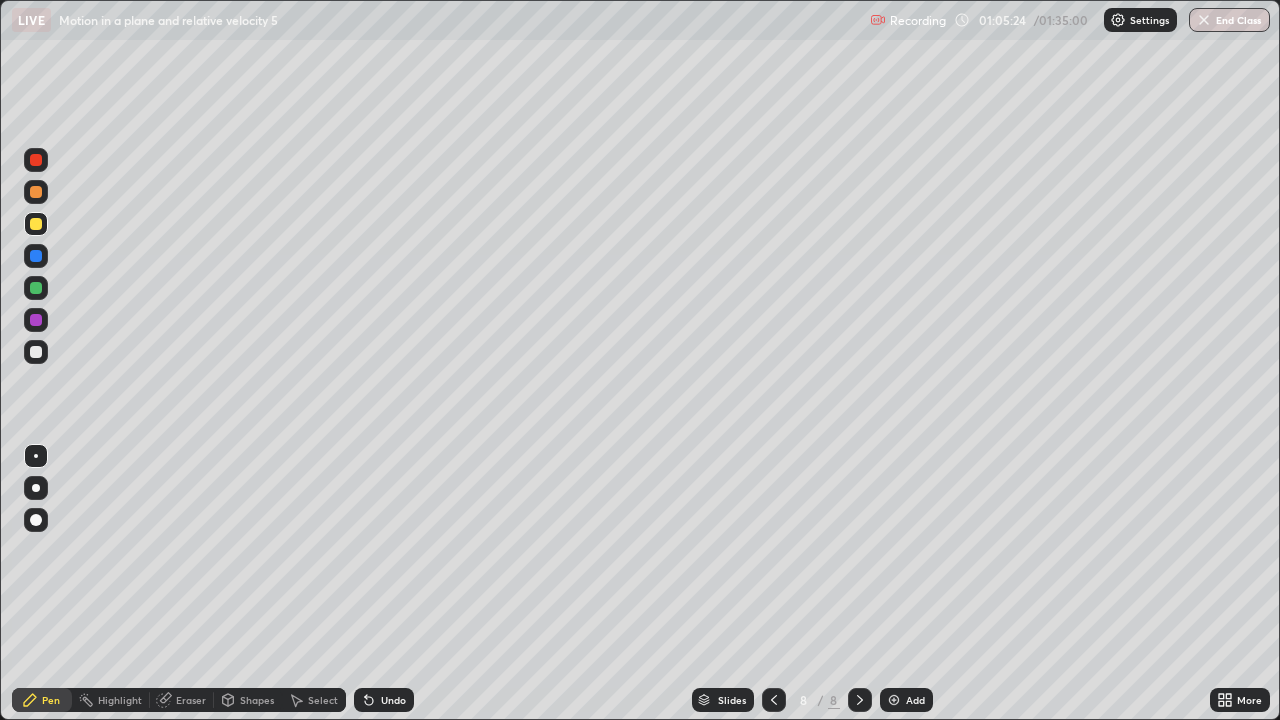 click at bounding box center (36, 352) 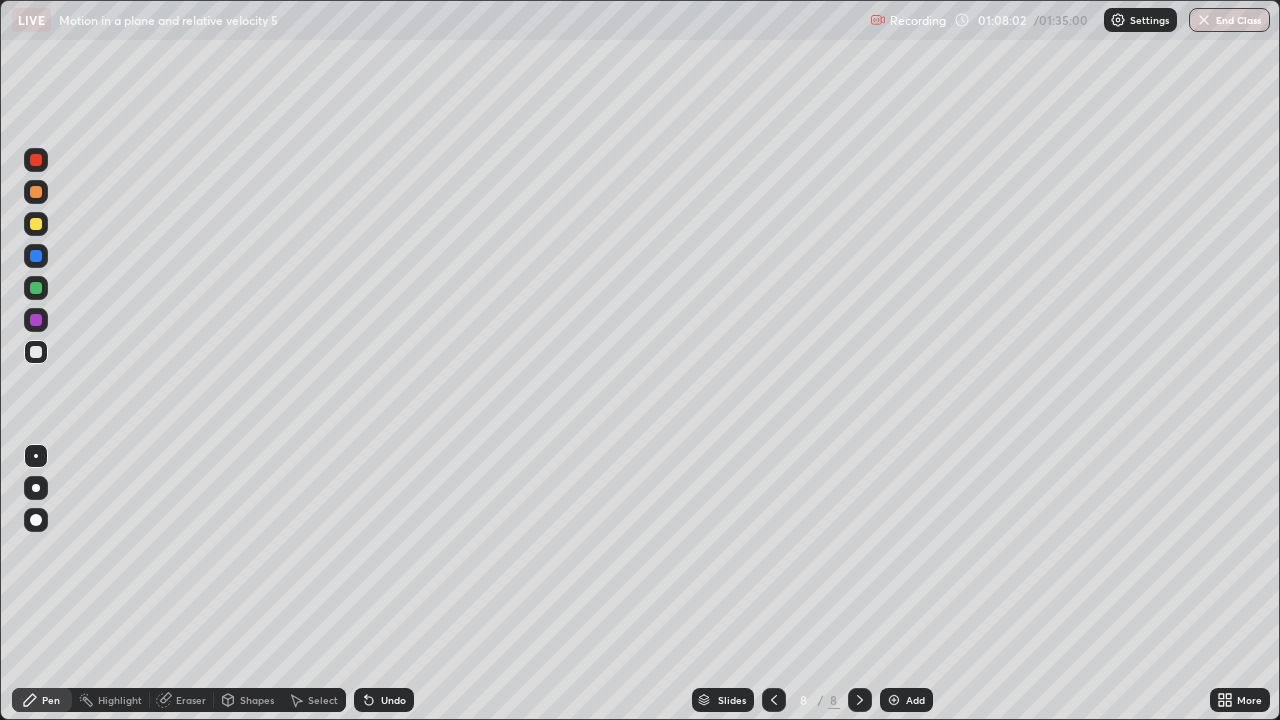 click at bounding box center (36, 288) 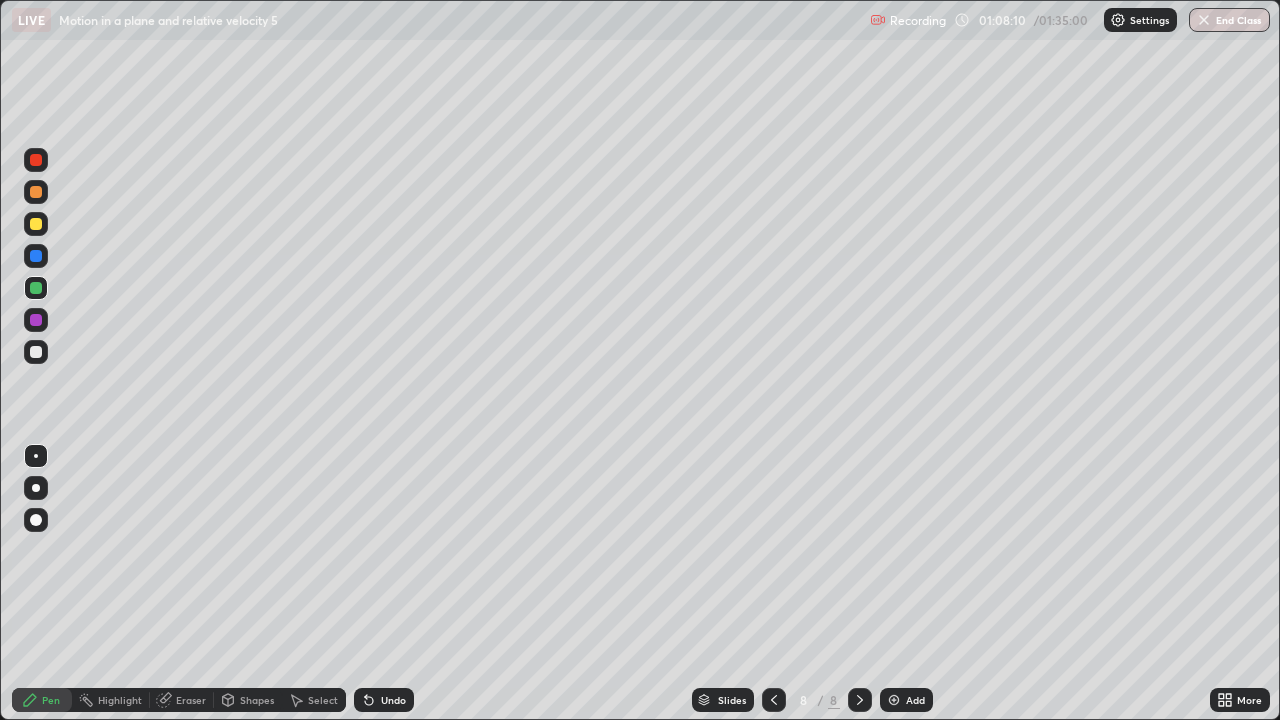 click on "Eraser" at bounding box center (191, 700) 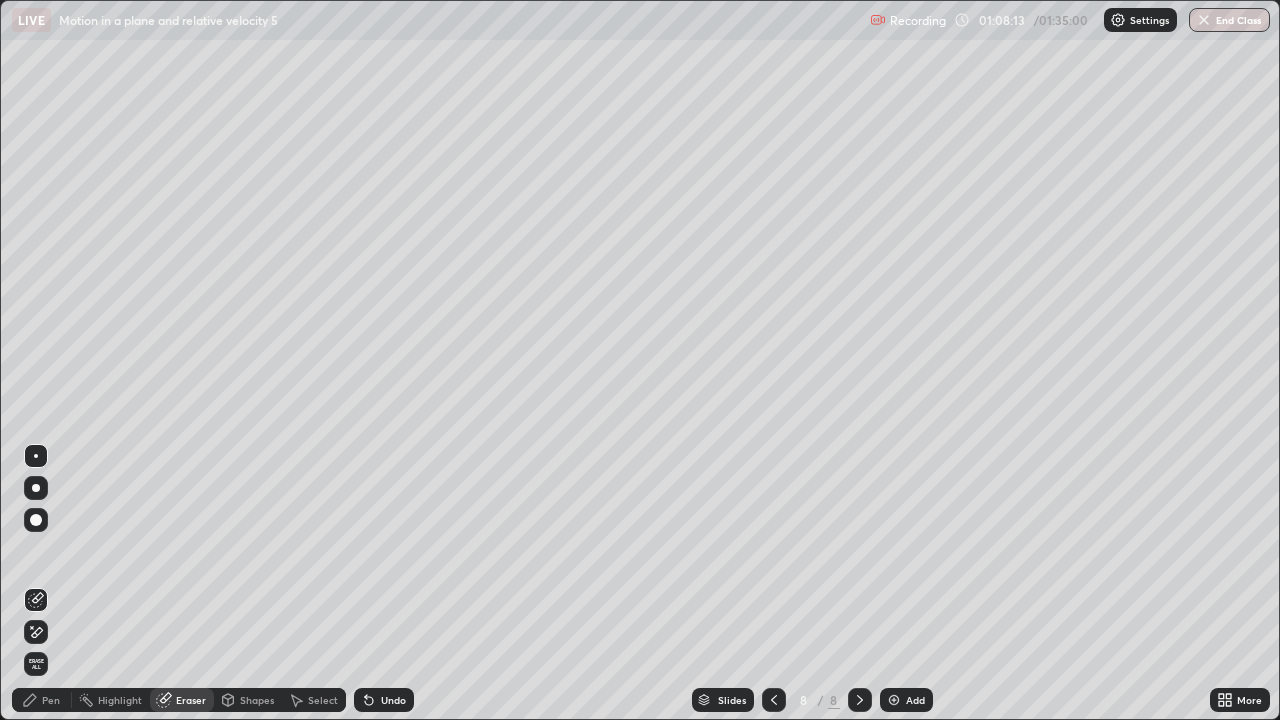 click on "Pen" at bounding box center [42, 700] 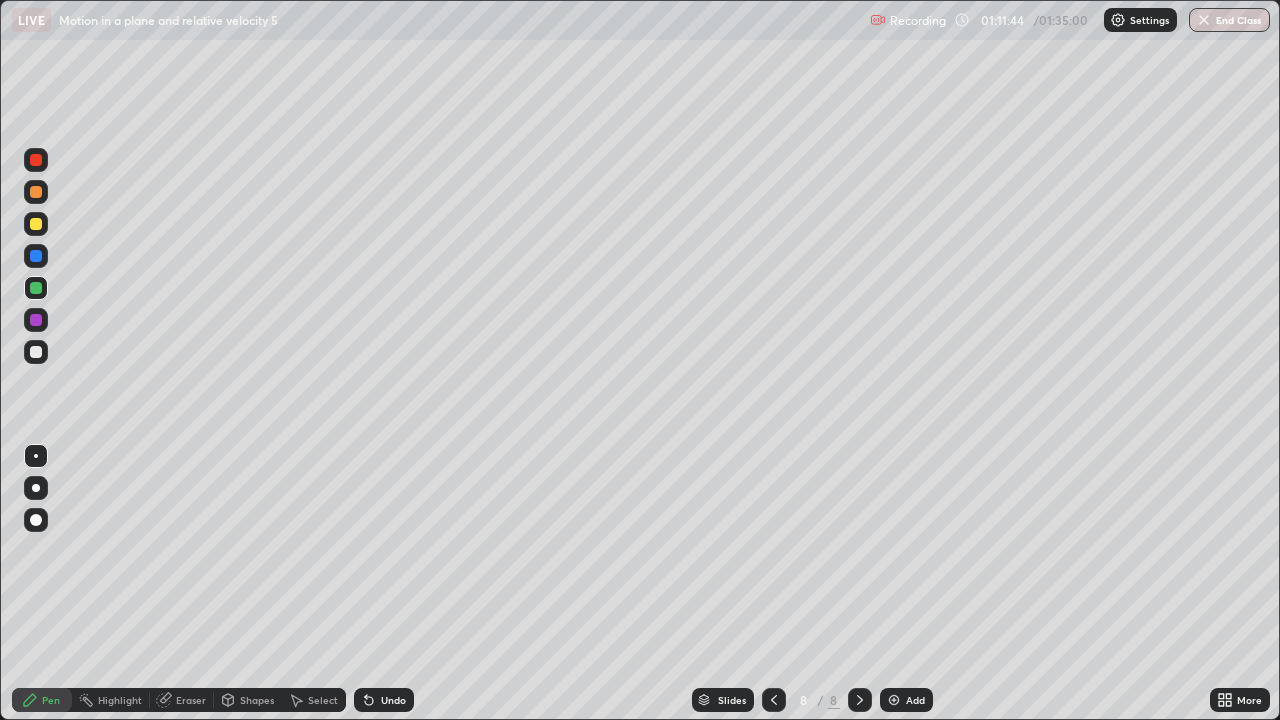 click on "Add" at bounding box center [906, 700] 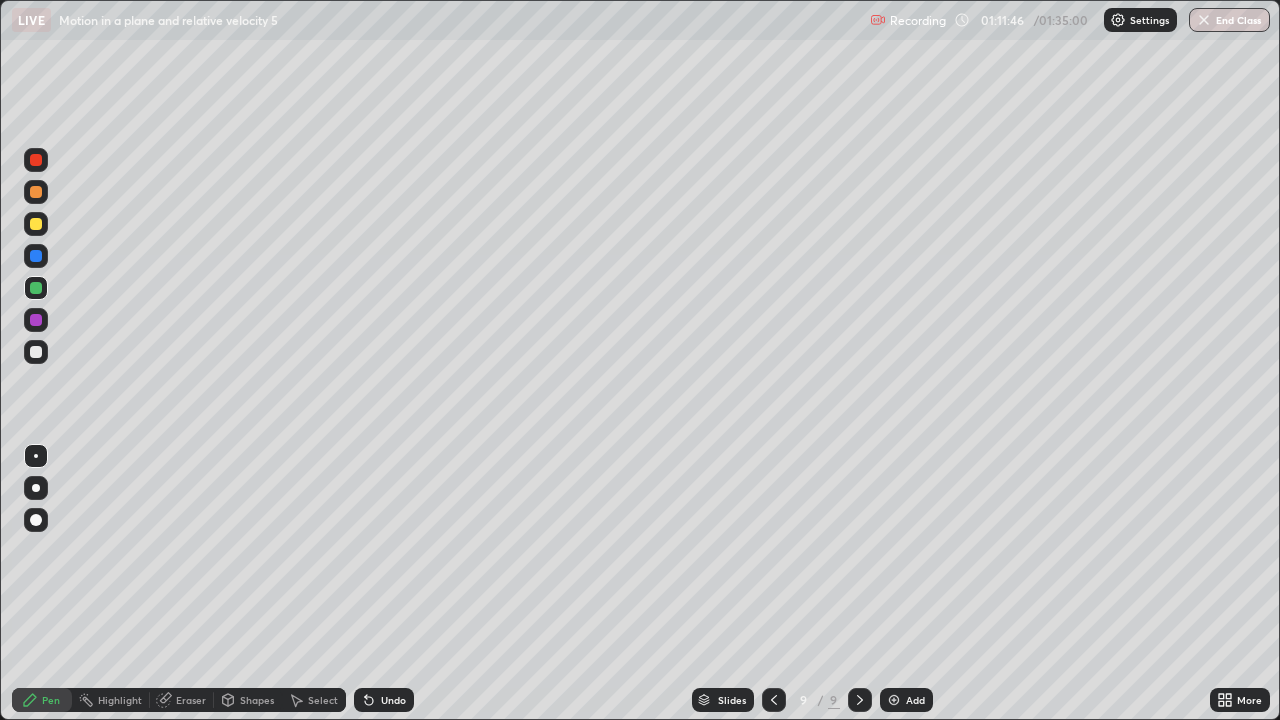click at bounding box center (36, 224) 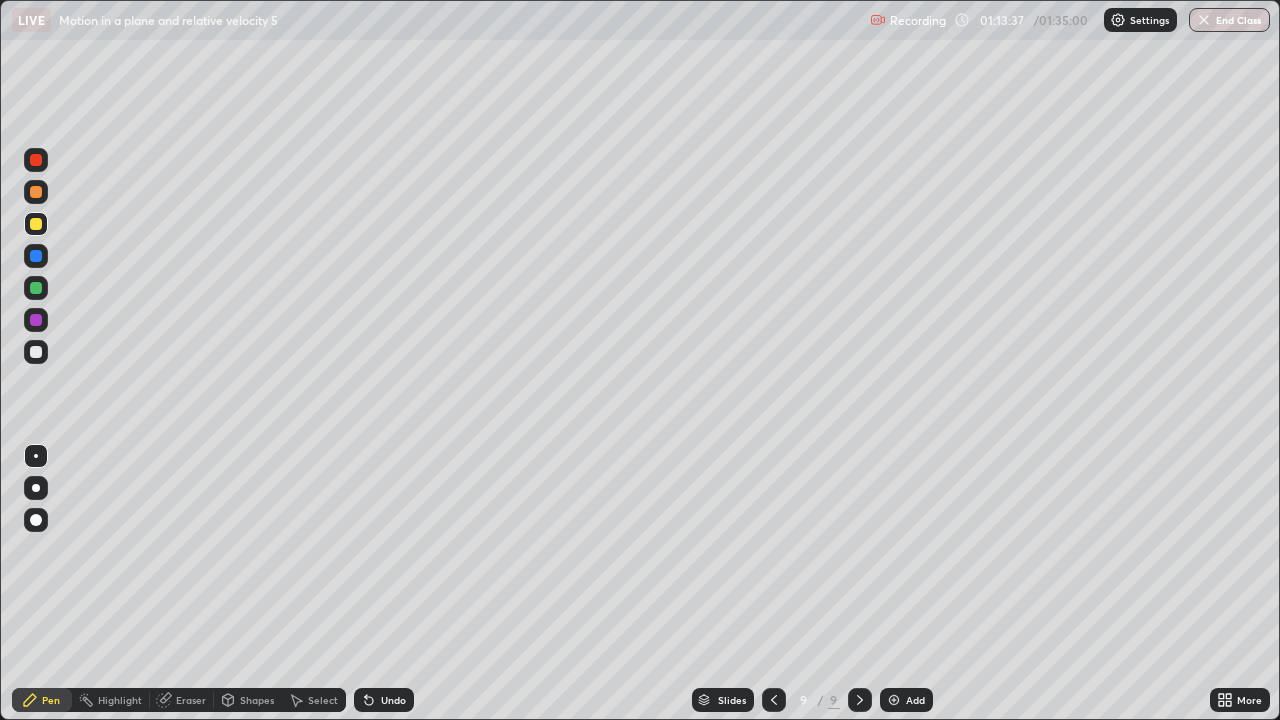click at bounding box center [36, 352] 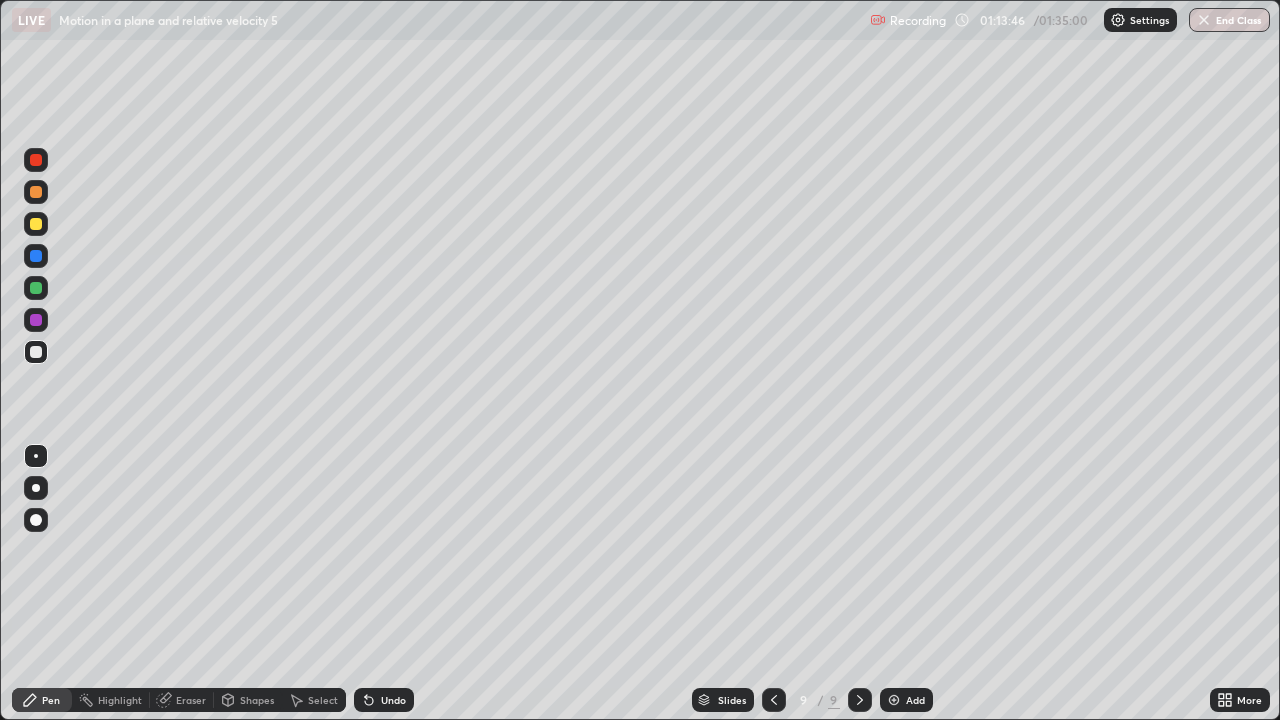 click at bounding box center (36, 224) 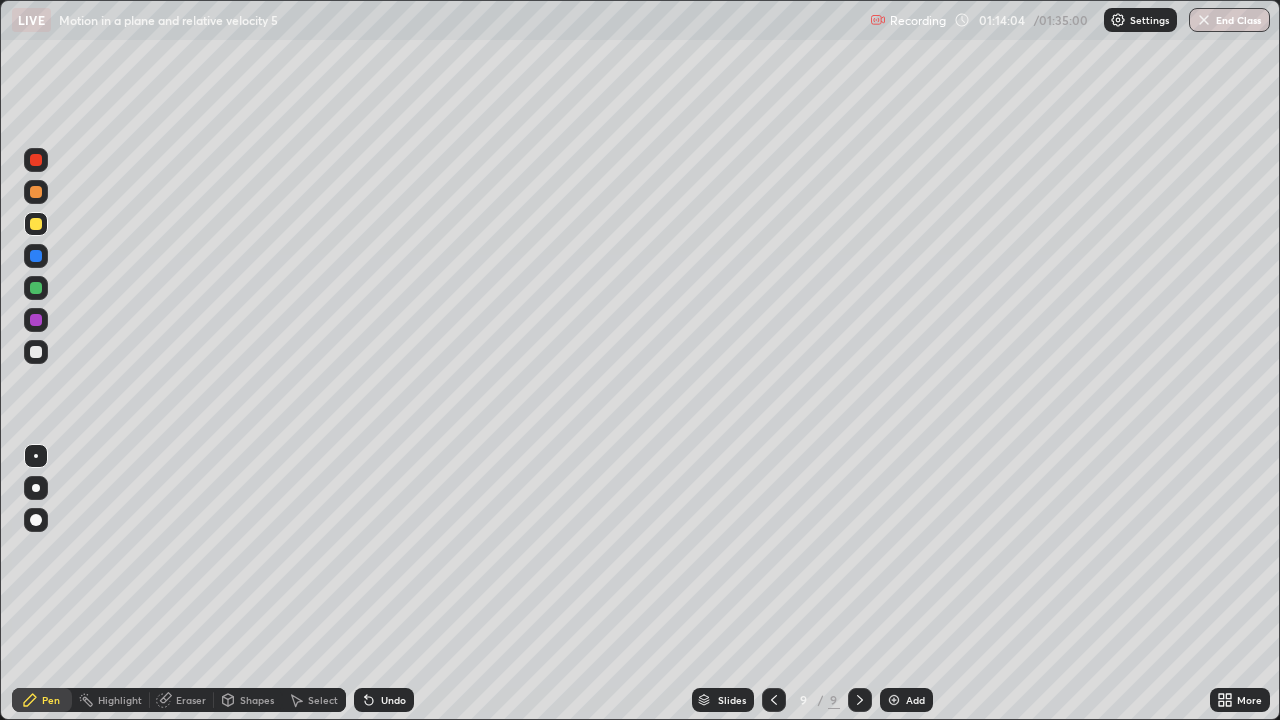 click at bounding box center (36, 352) 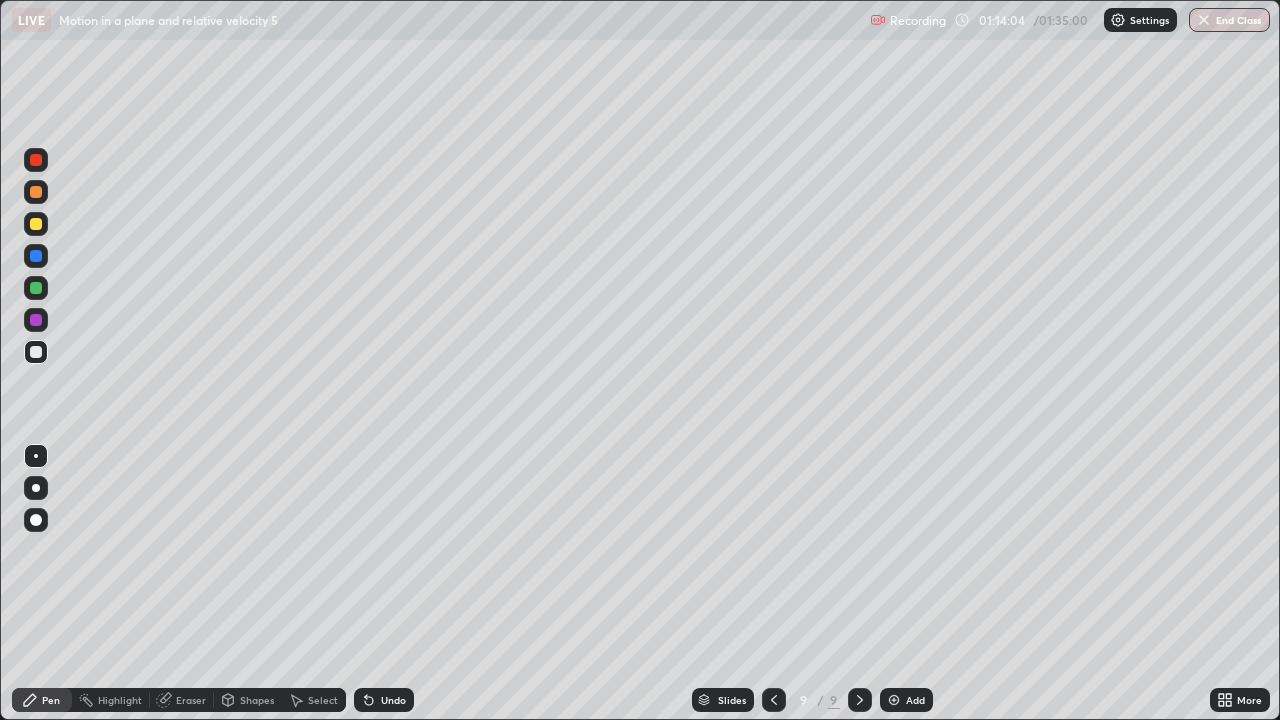 click at bounding box center (36, 288) 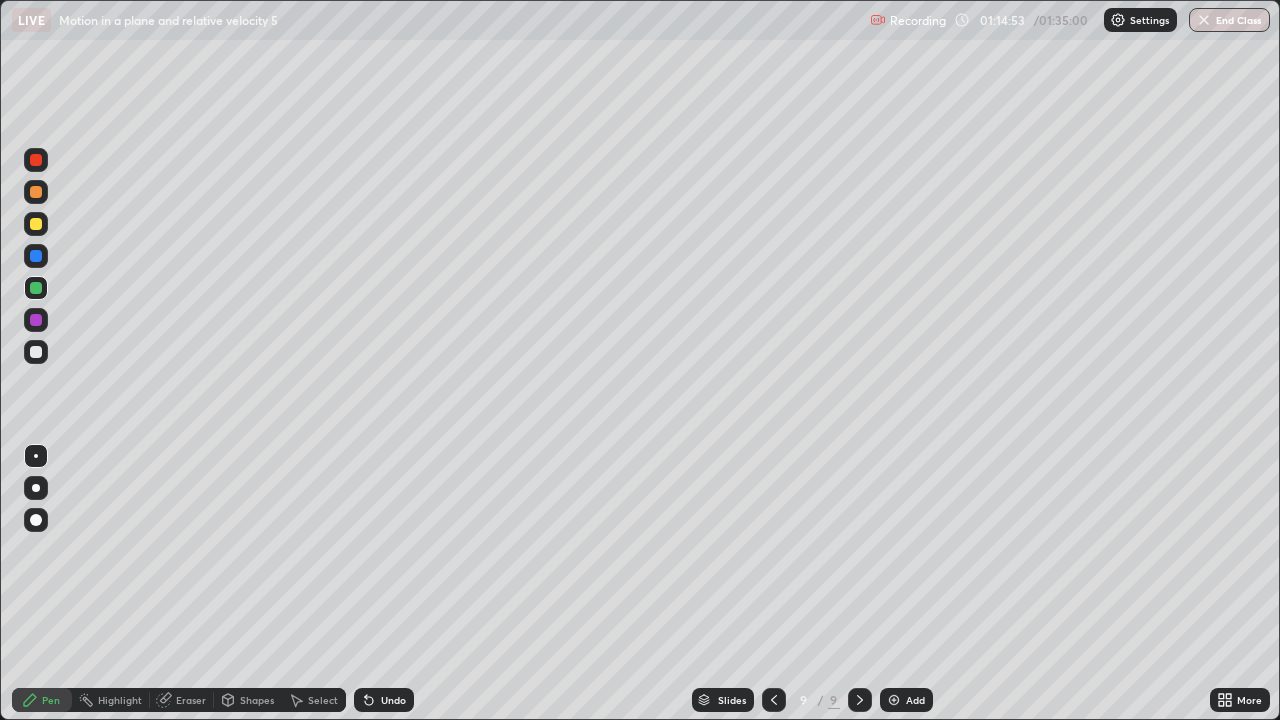 click on "Eraser" at bounding box center [182, 700] 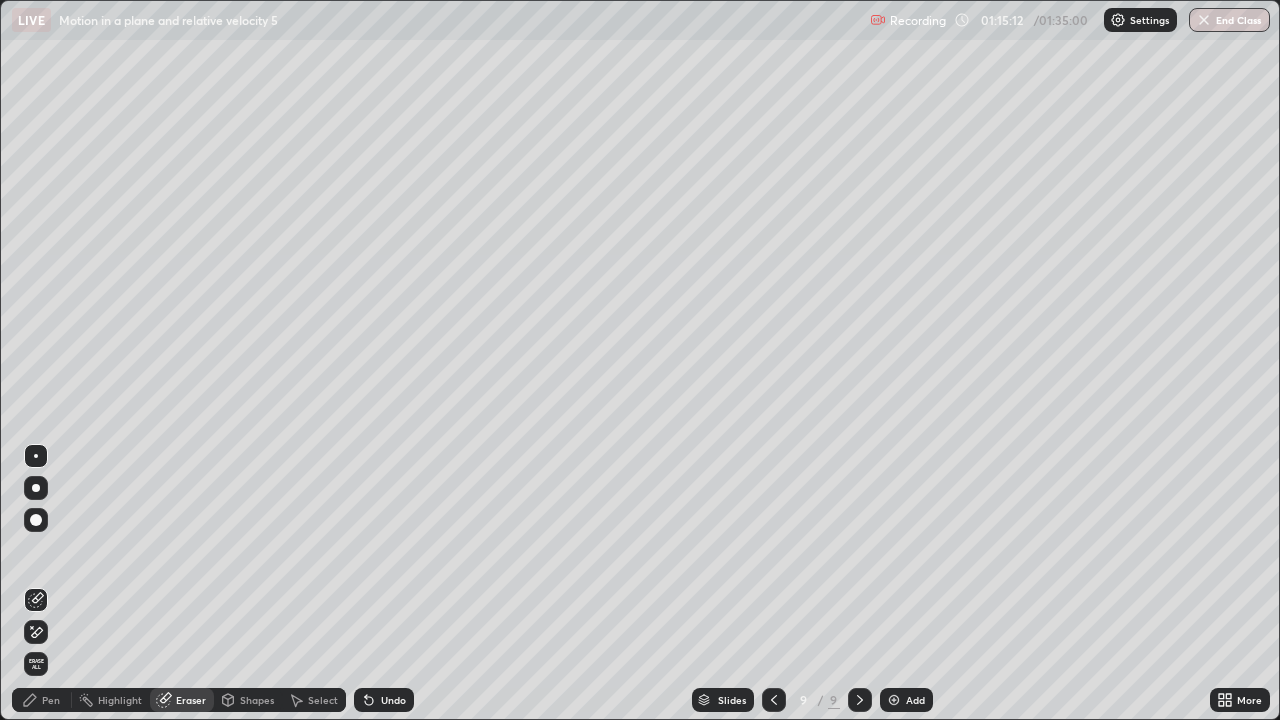 click on "Pen" at bounding box center (51, 700) 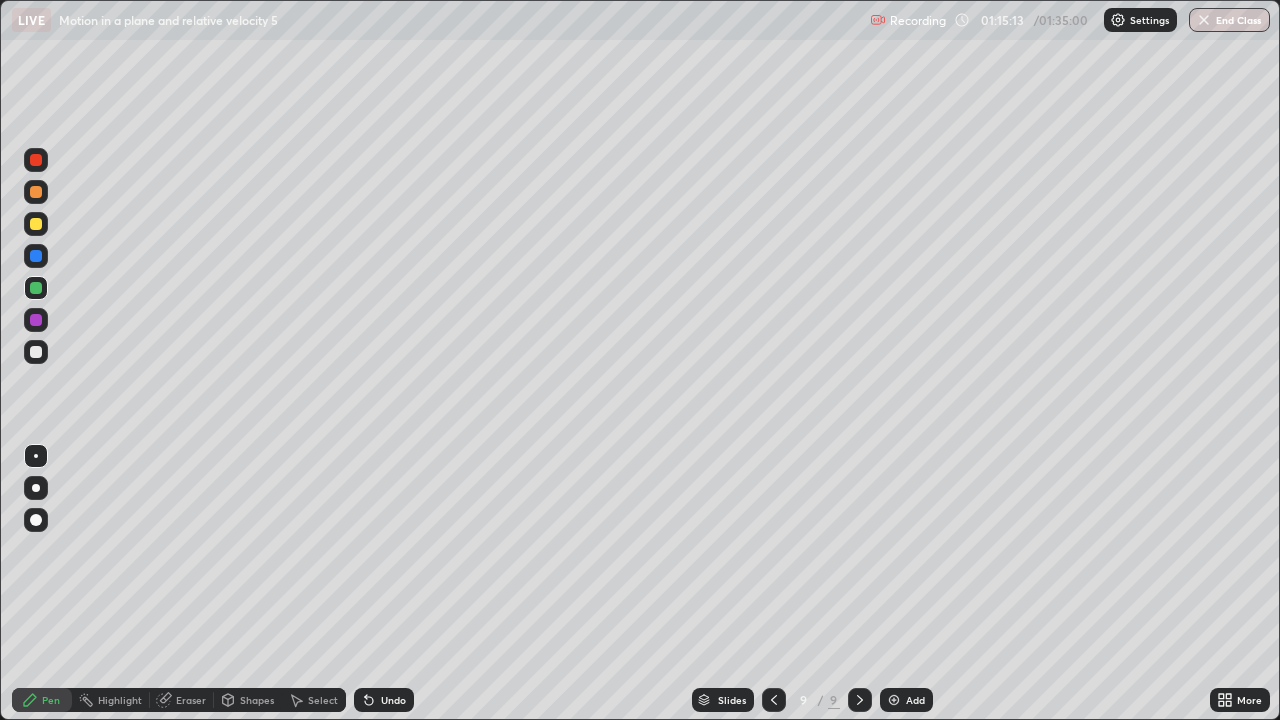 click at bounding box center [36, 352] 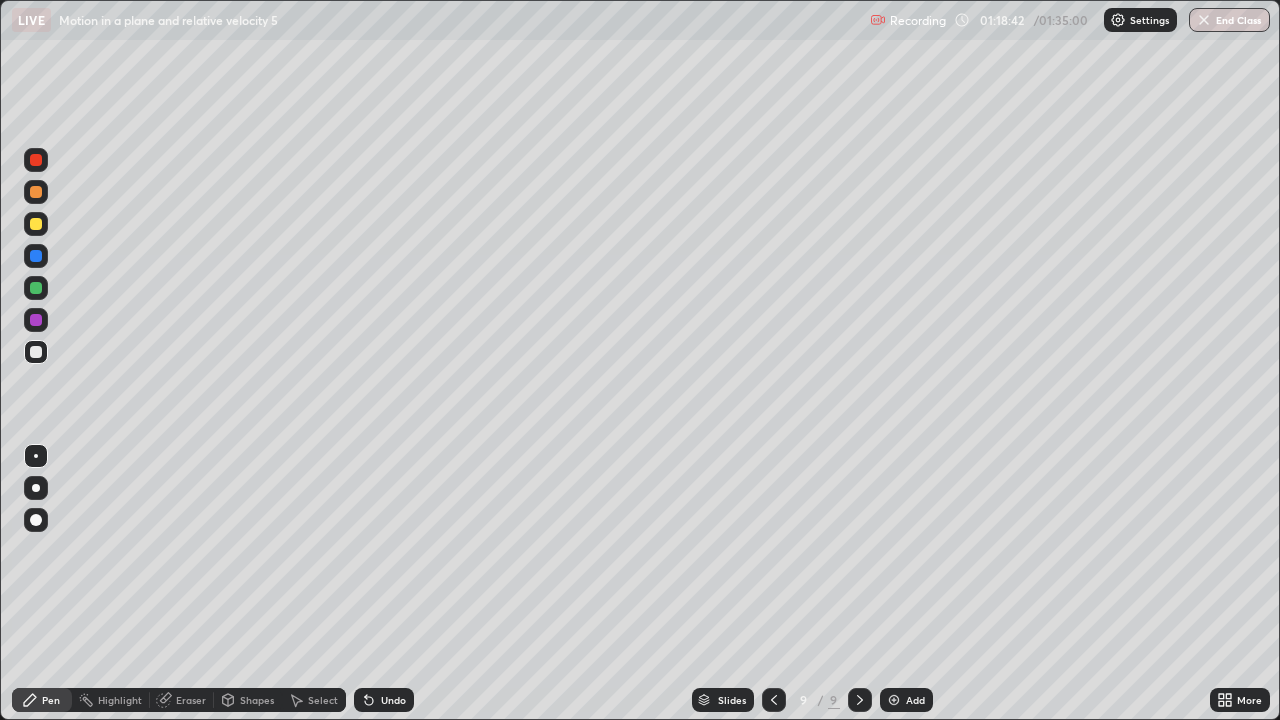 click on "Eraser" at bounding box center (191, 700) 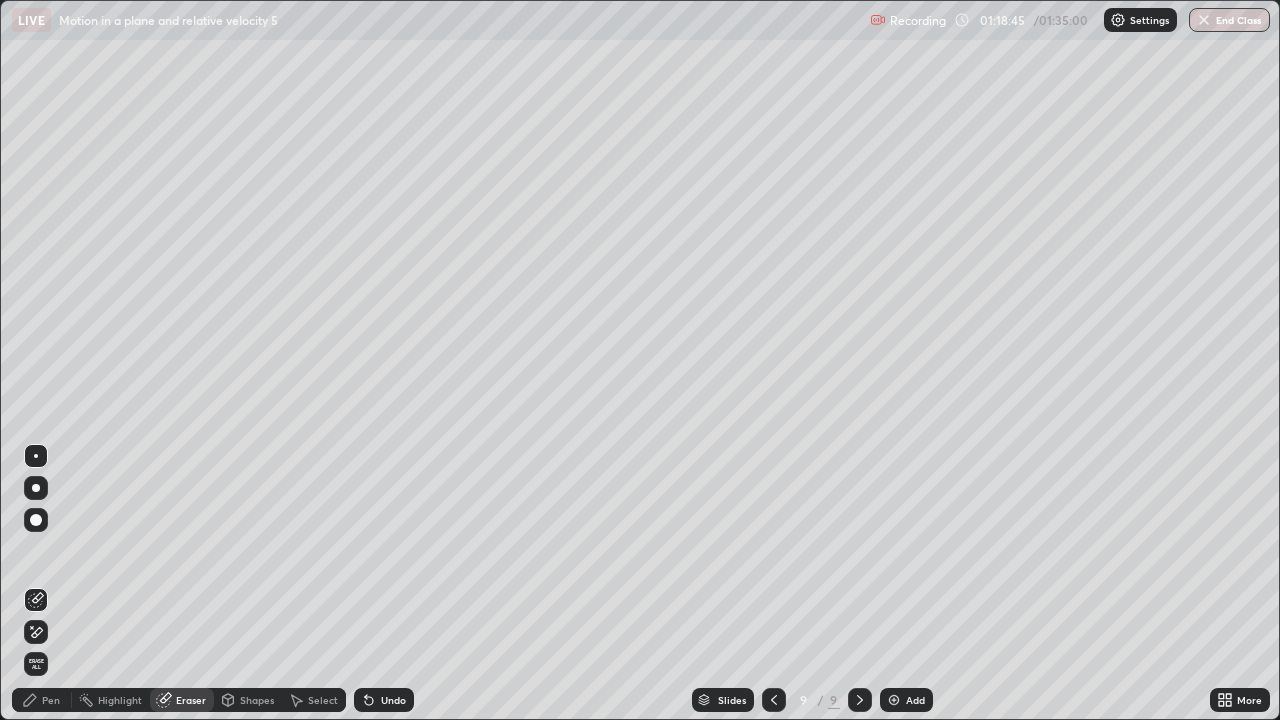 click on "Pen" at bounding box center [51, 700] 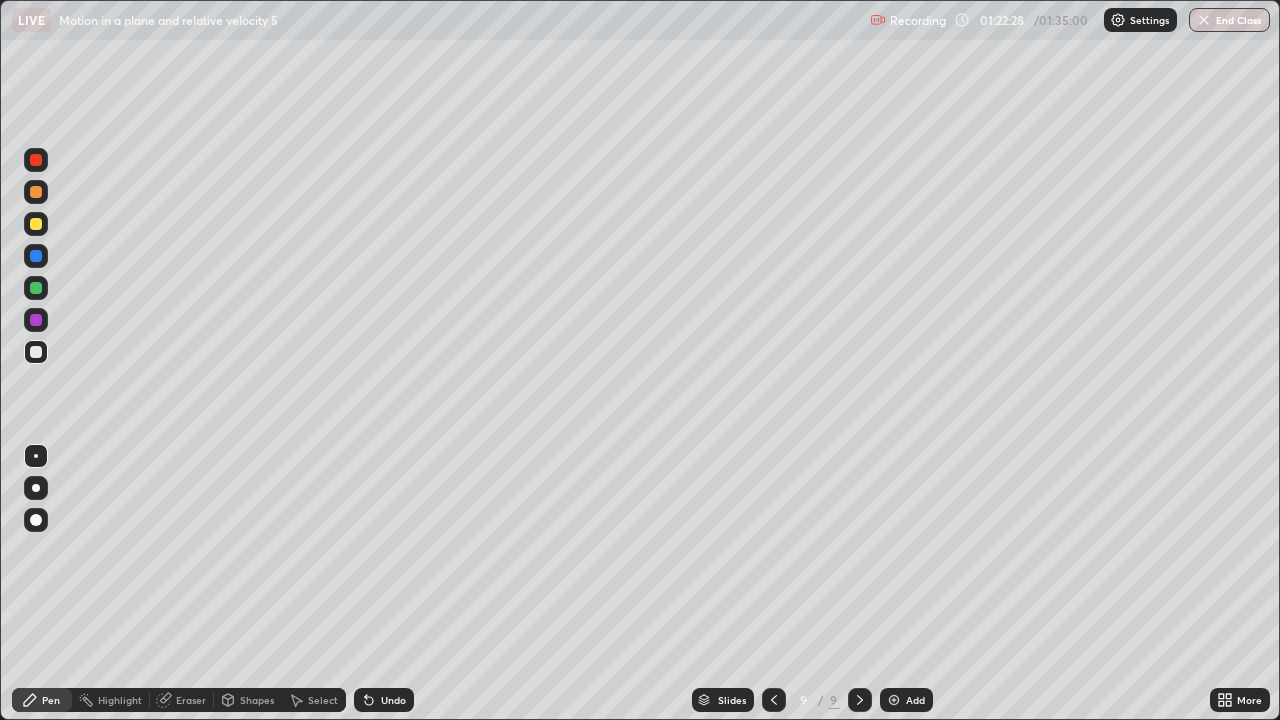 click on "Eraser" at bounding box center [191, 700] 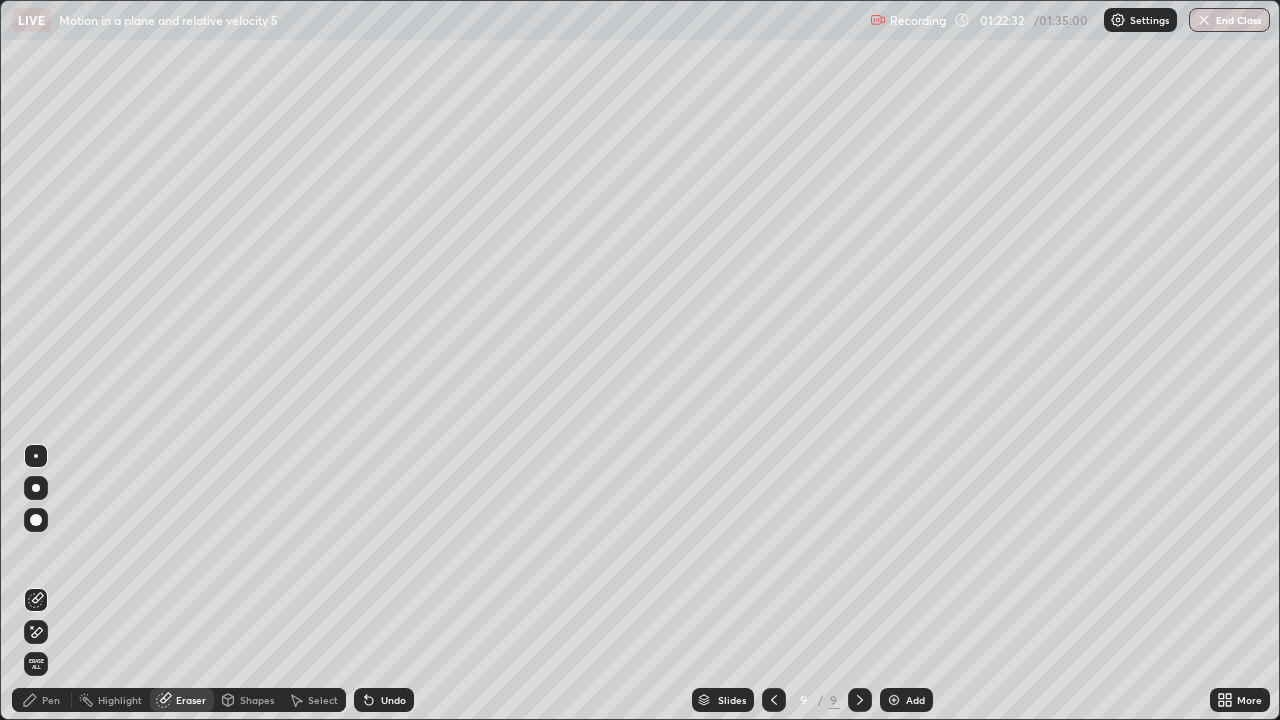 click on "Pen" at bounding box center [51, 700] 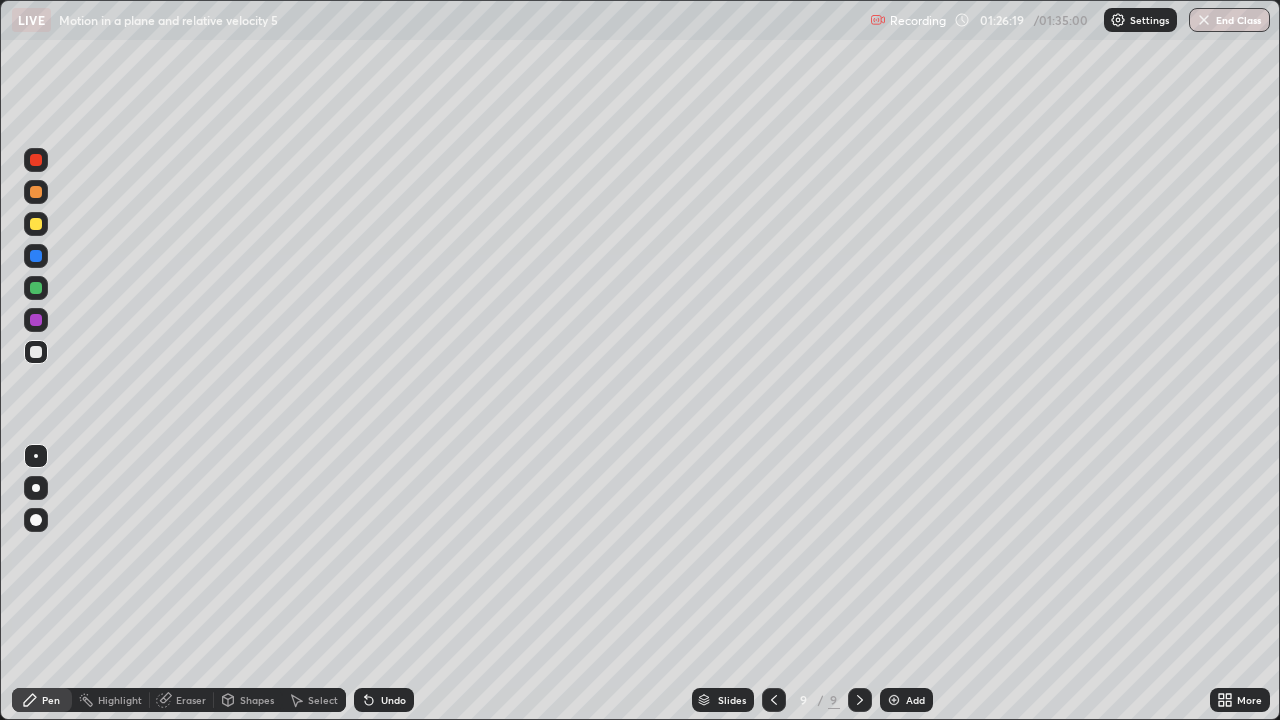 click 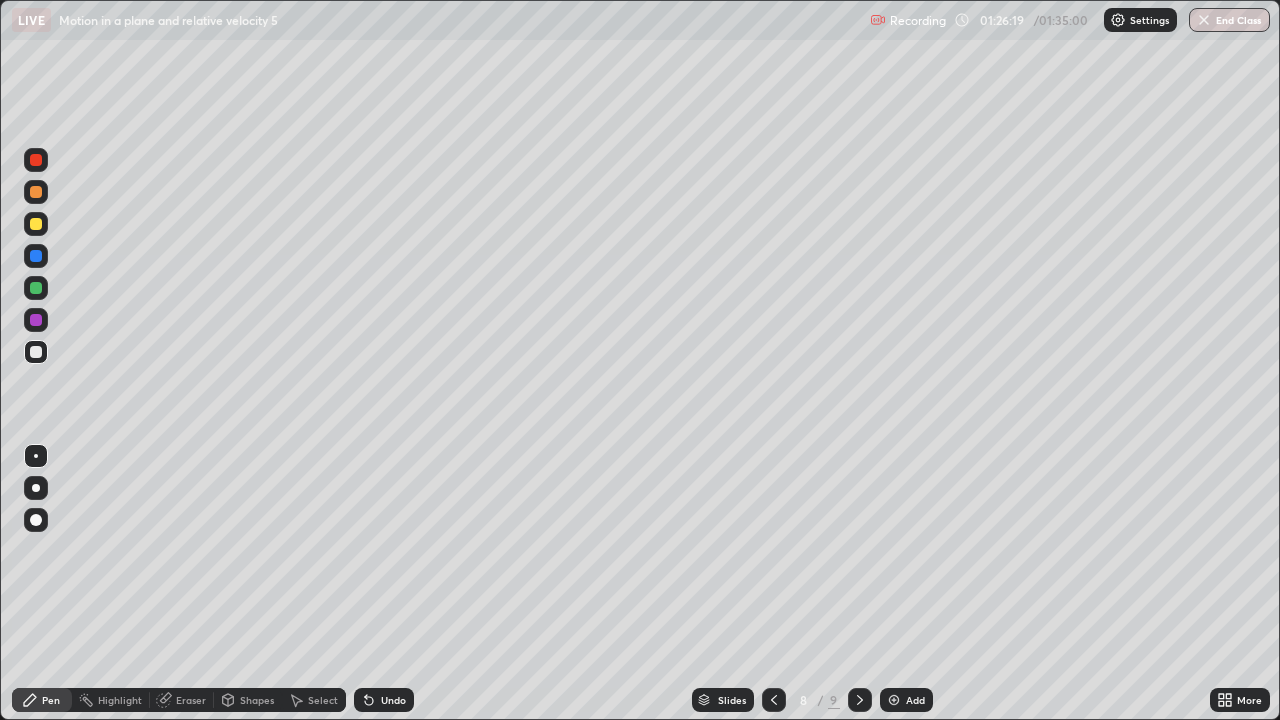 click 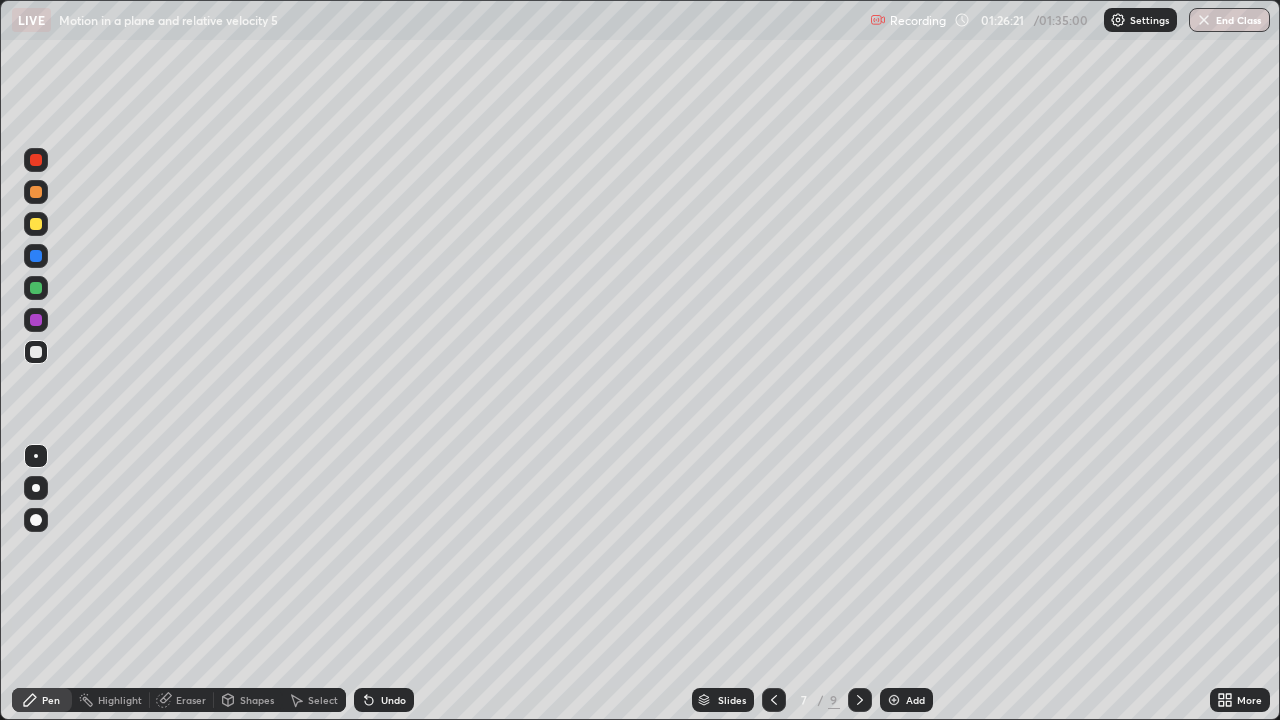 click 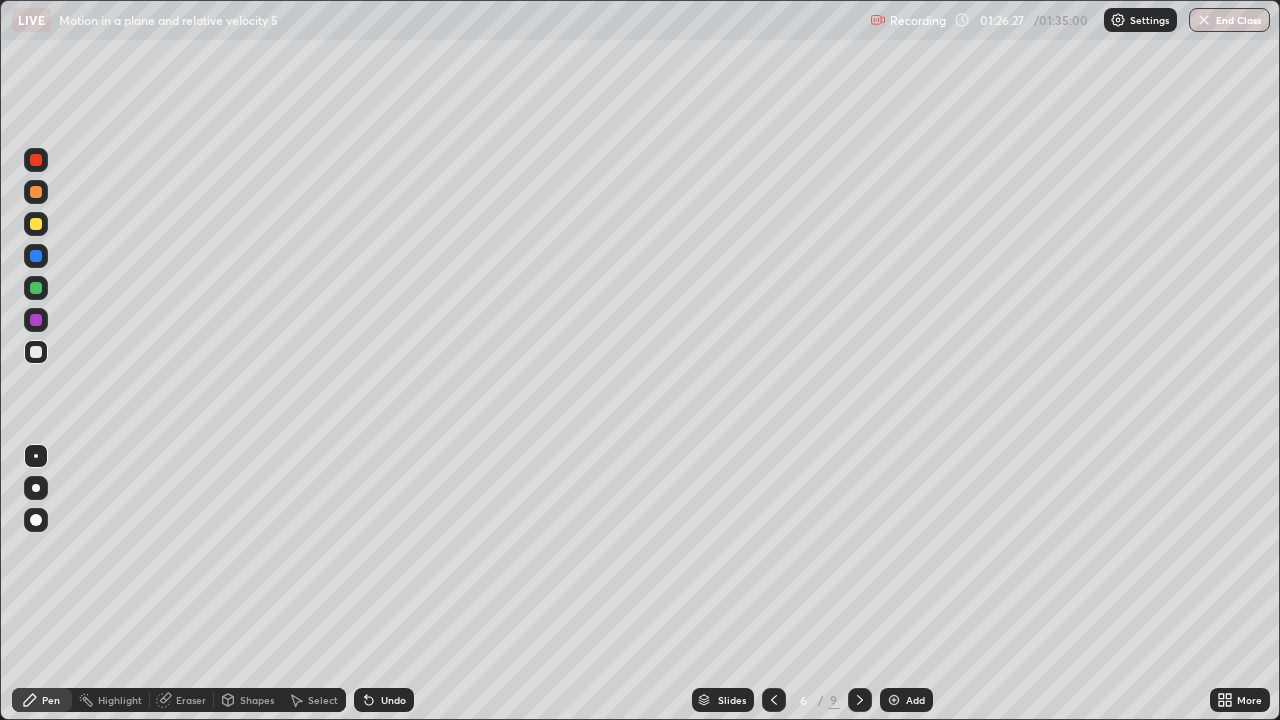 click 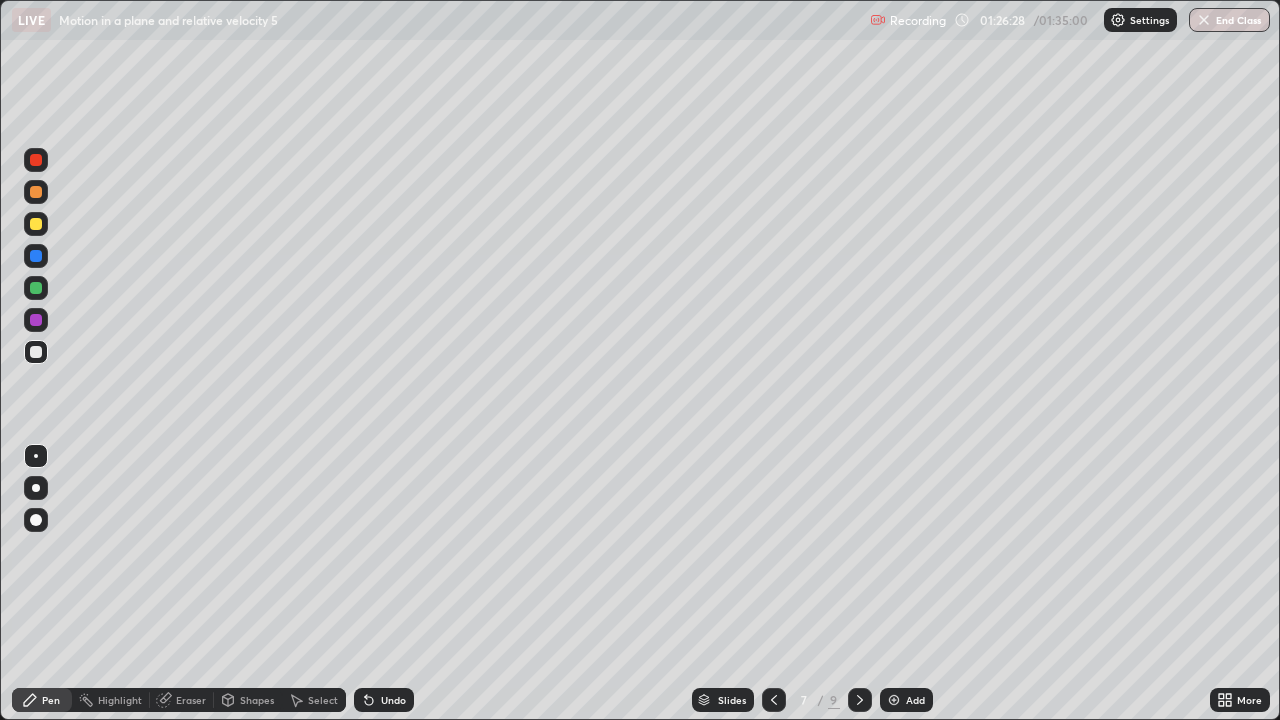 click 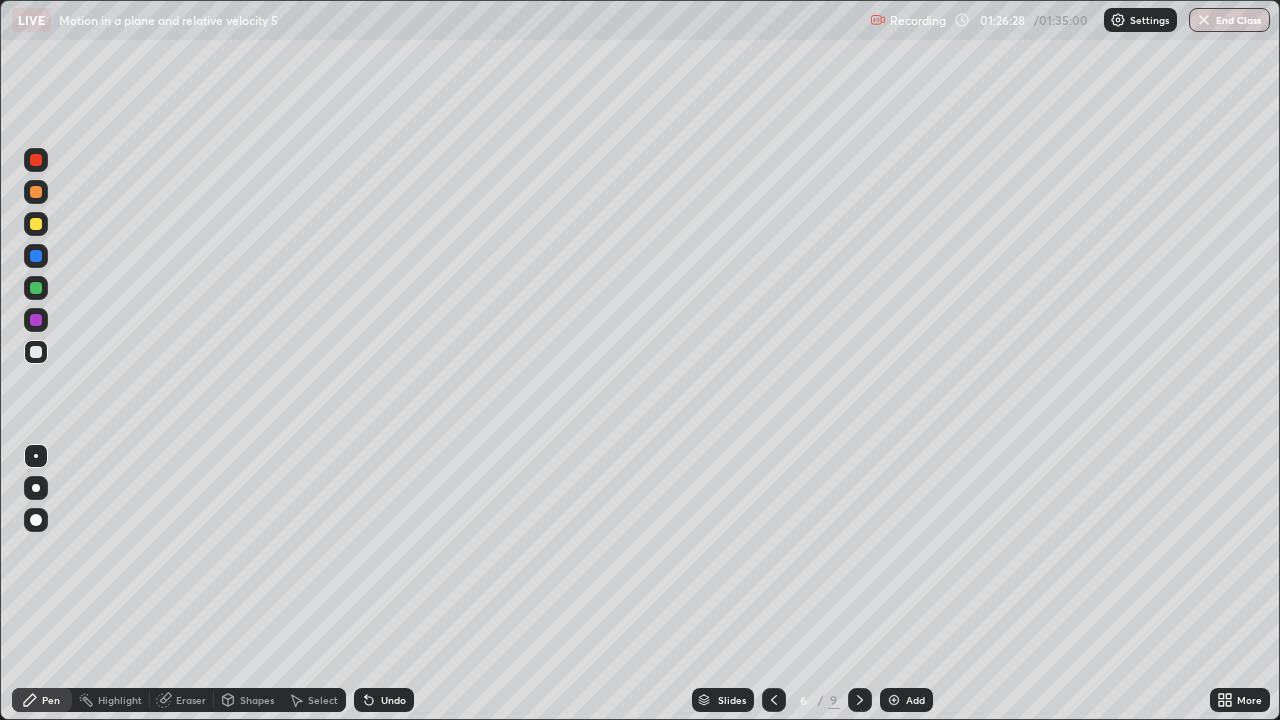 click 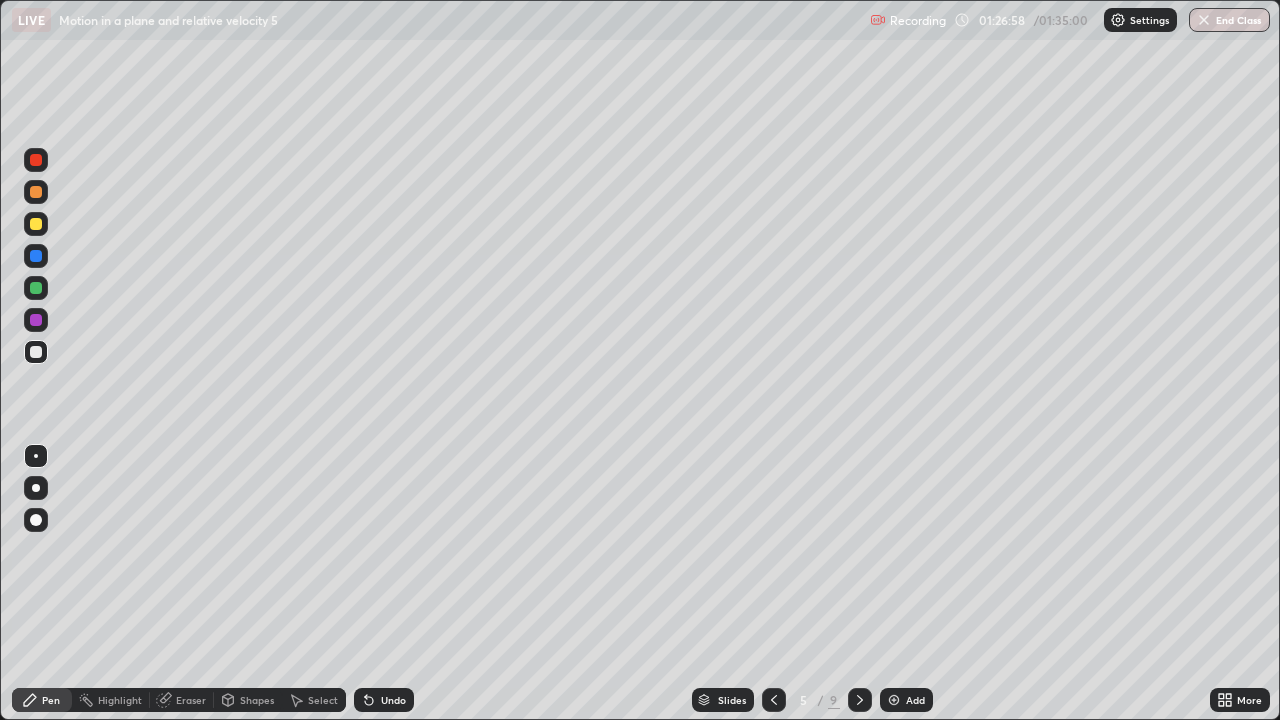 click 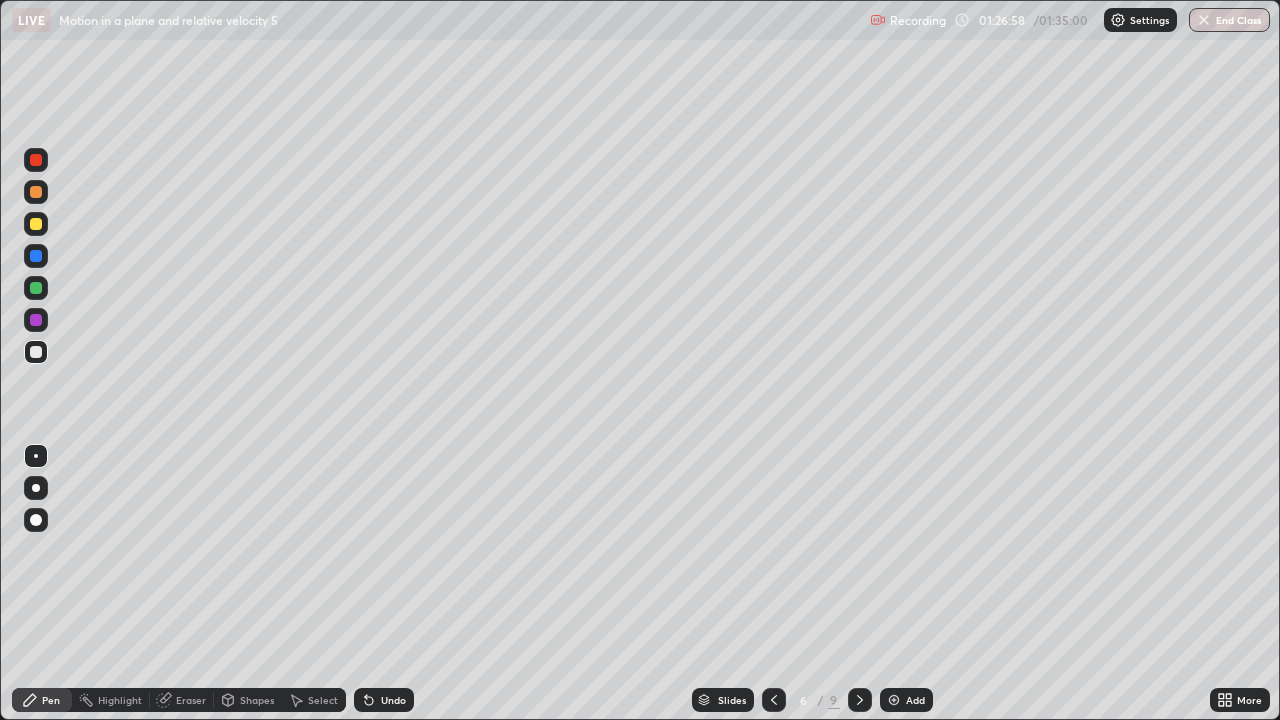 click 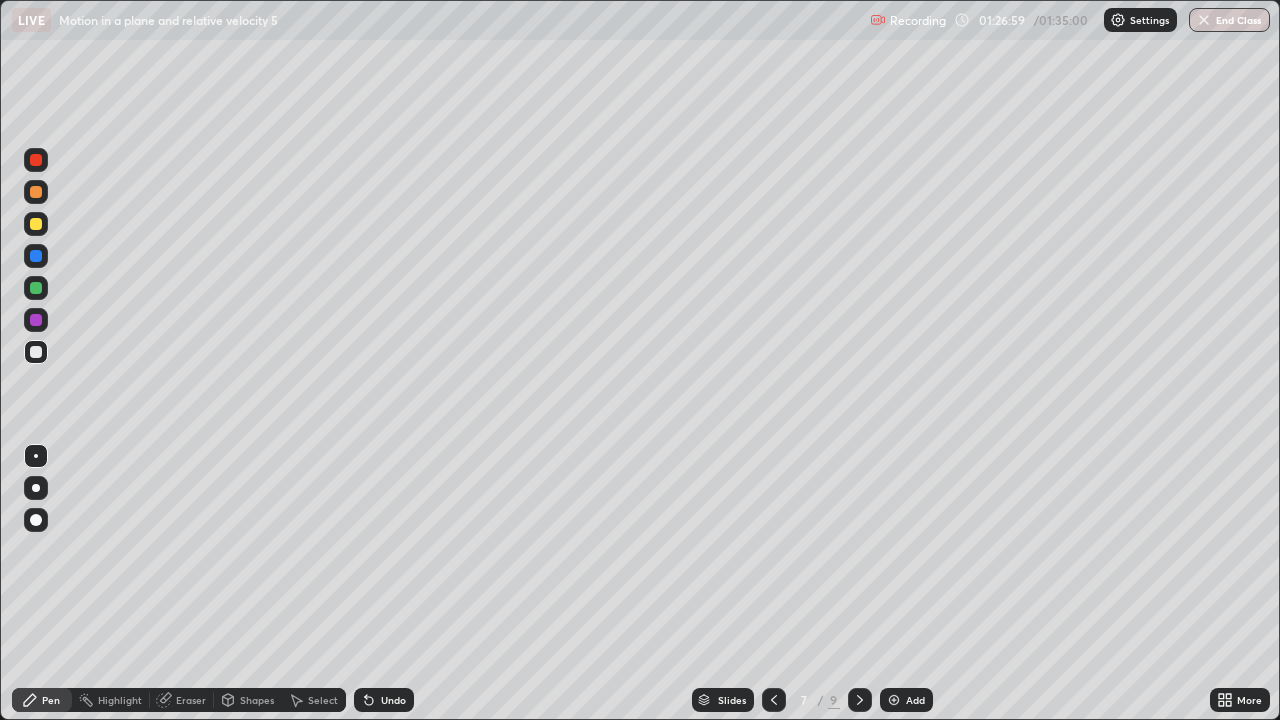click 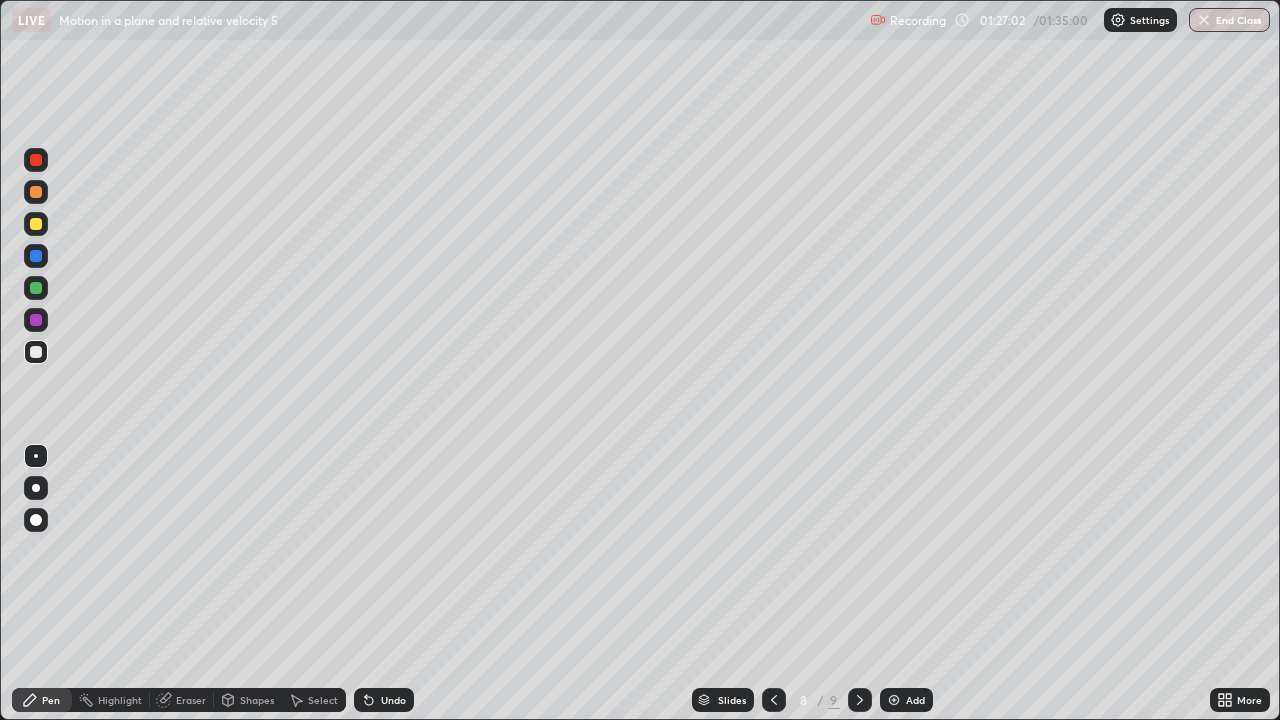 click 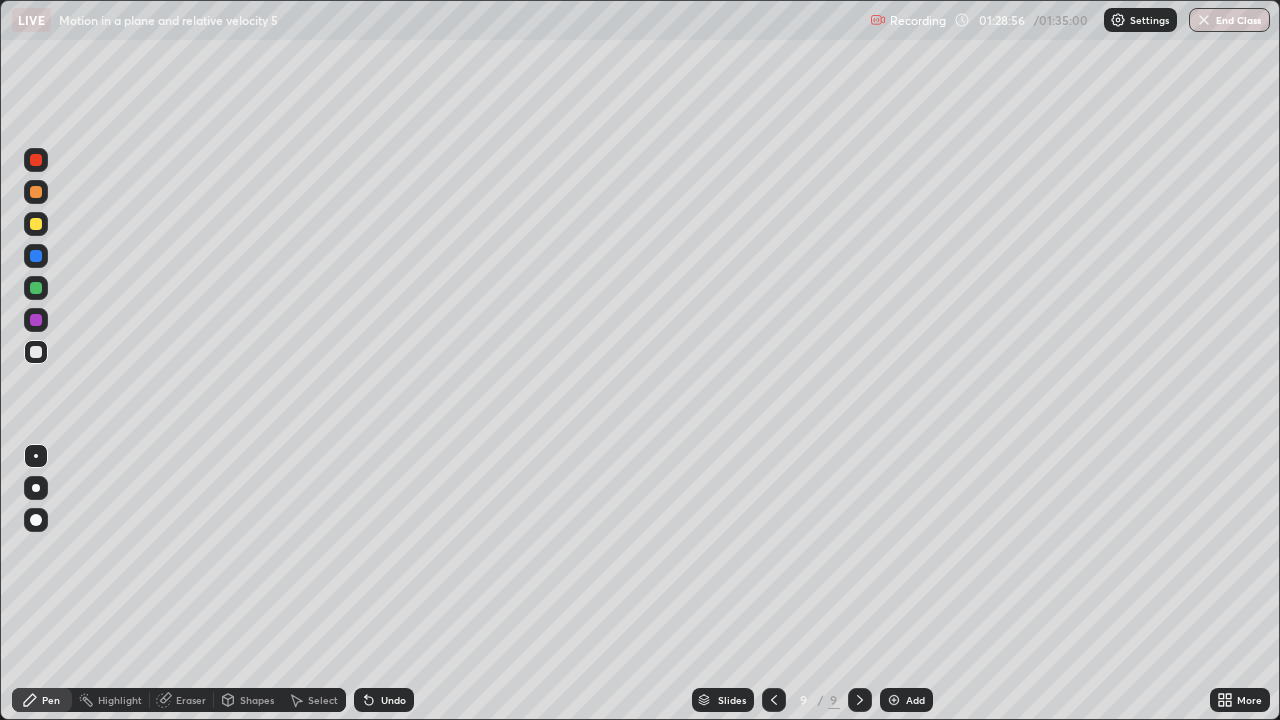 click on "Add" at bounding box center (915, 700) 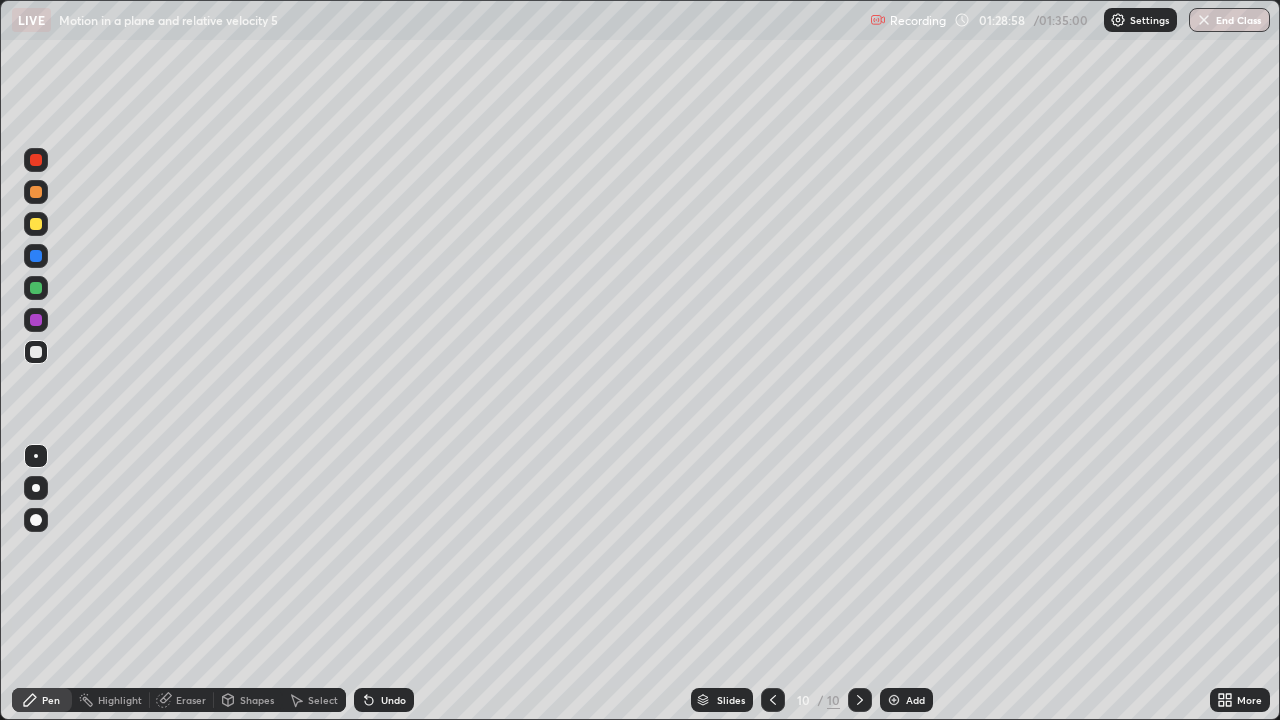 click at bounding box center [36, 352] 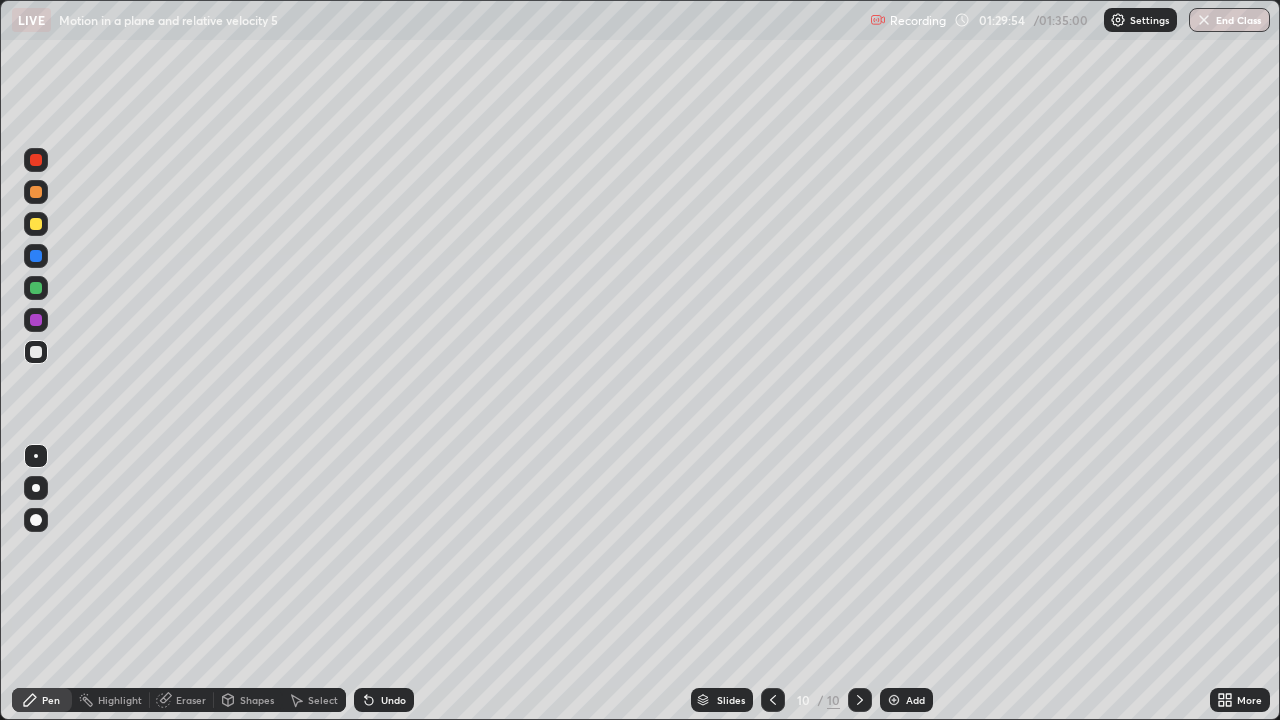 click at bounding box center (36, 256) 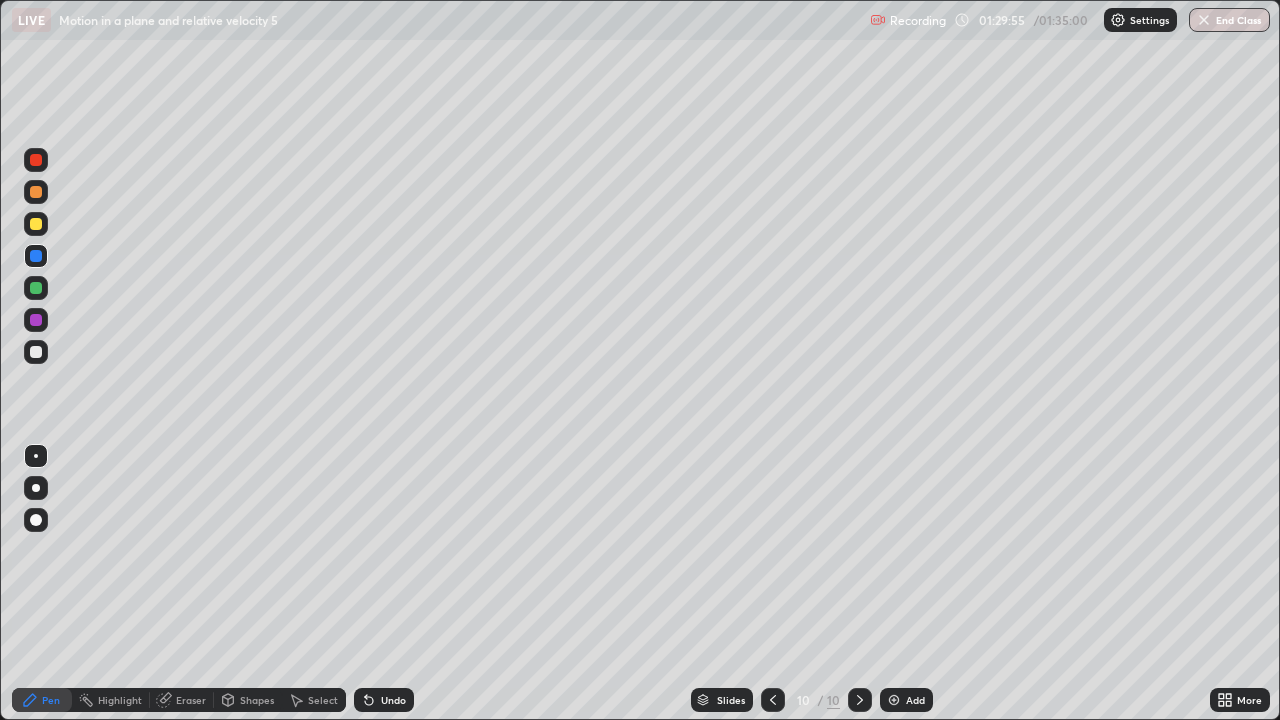 click at bounding box center [36, 224] 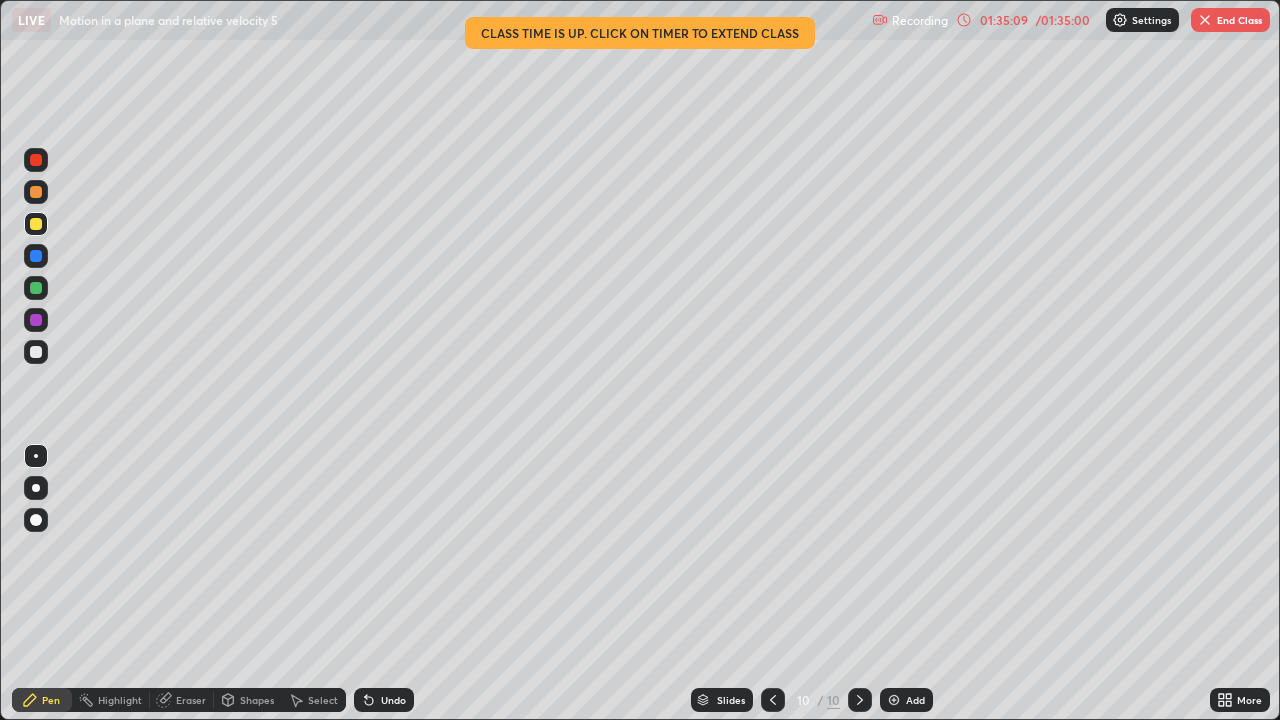 click on "End Class" at bounding box center [1230, 20] 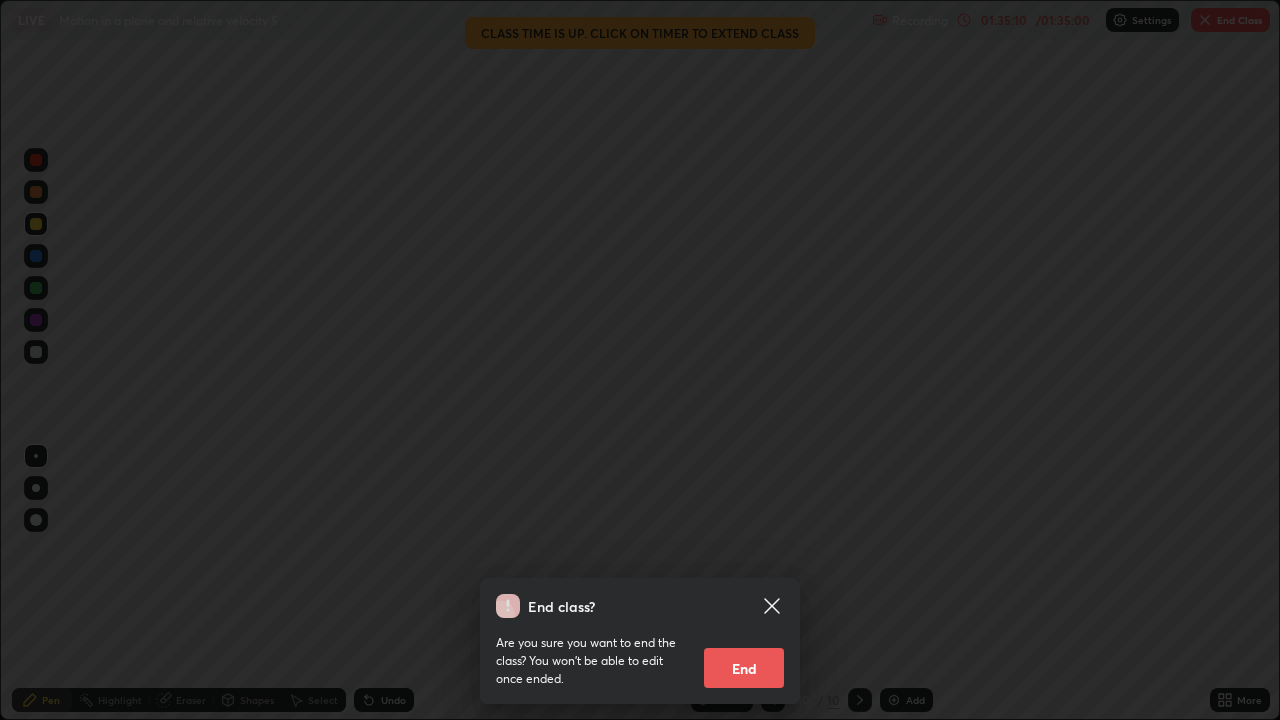 click on "End" at bounding box center (744, 668) 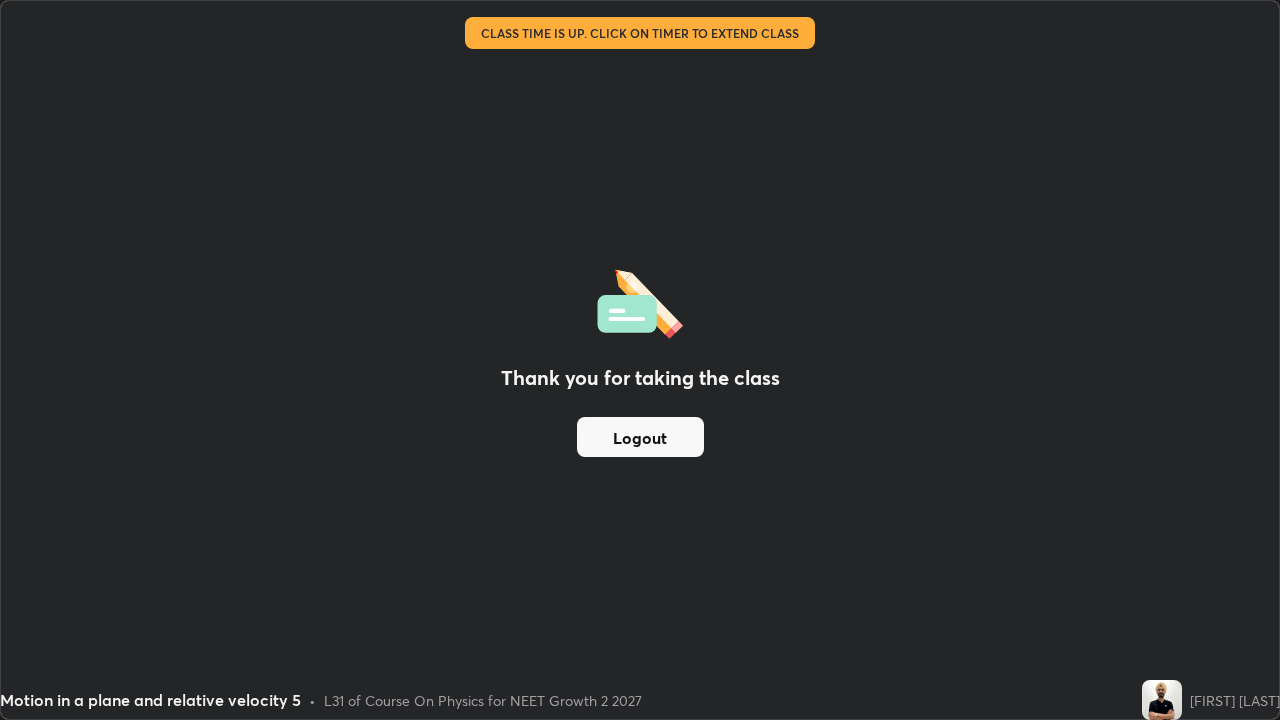 click on "Logout" at bounding box center (640, 437) 